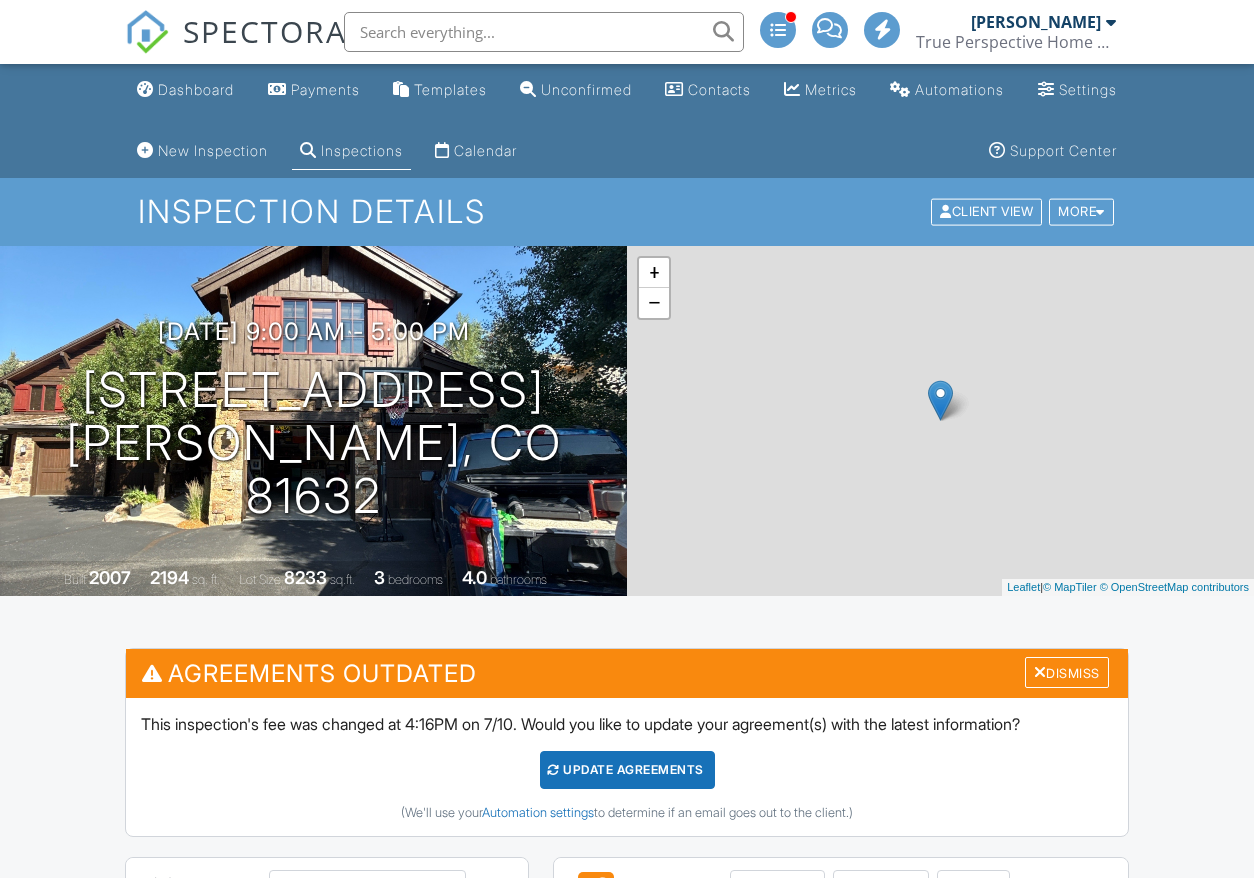 scroll, scrollTop: 333, scrollLeft: 0, axis: vertical 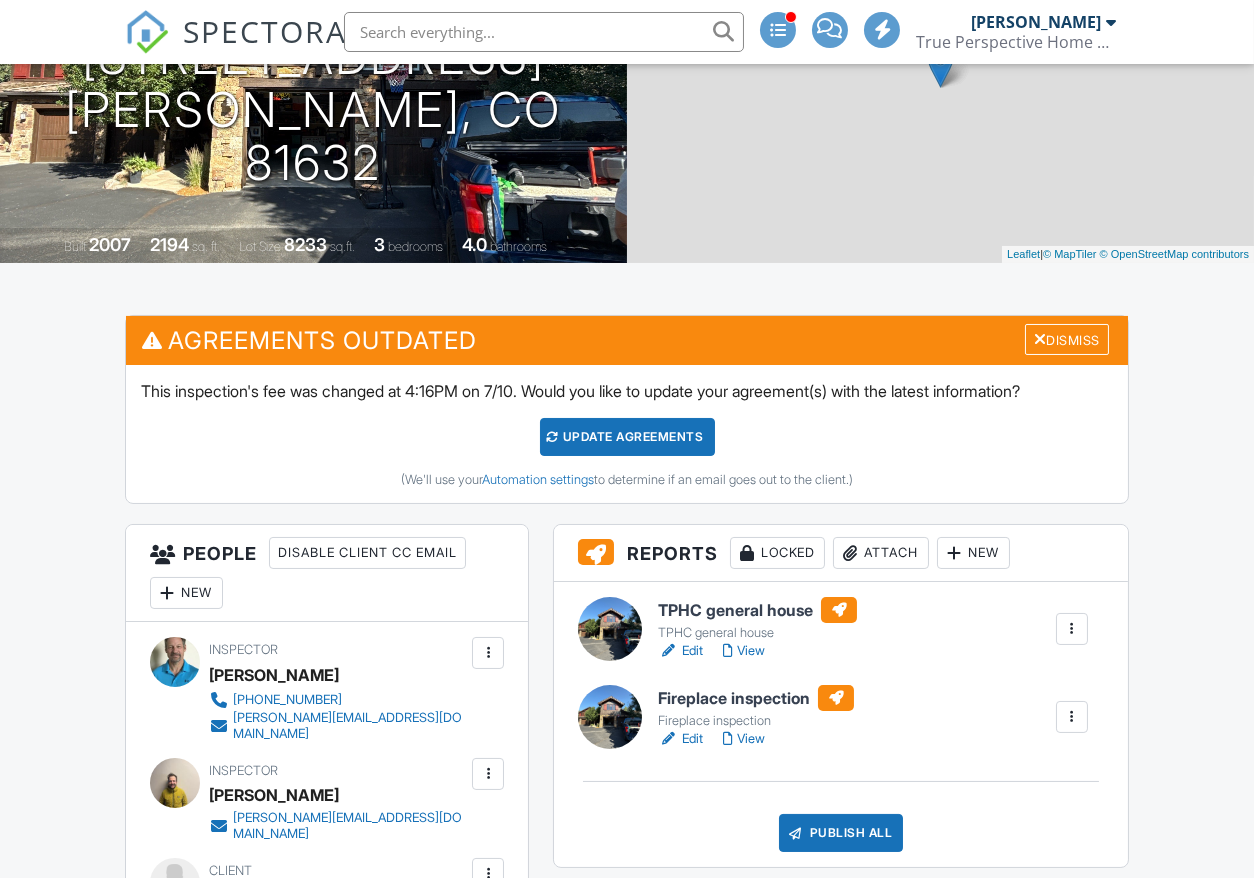 click on "View" at bounding box center [744, 651] 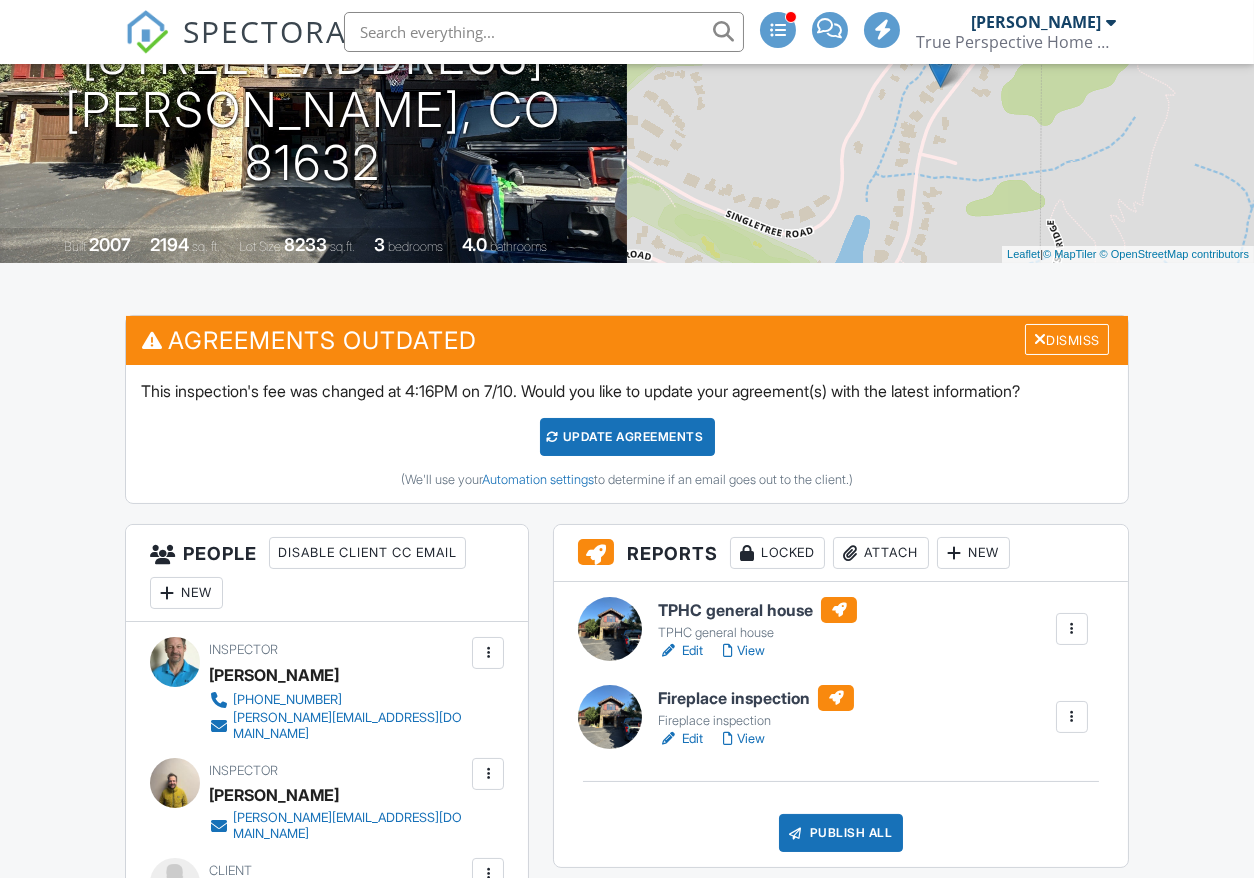 scroll, scrollTop: 333, scrollLeft: 0, axis: vertical 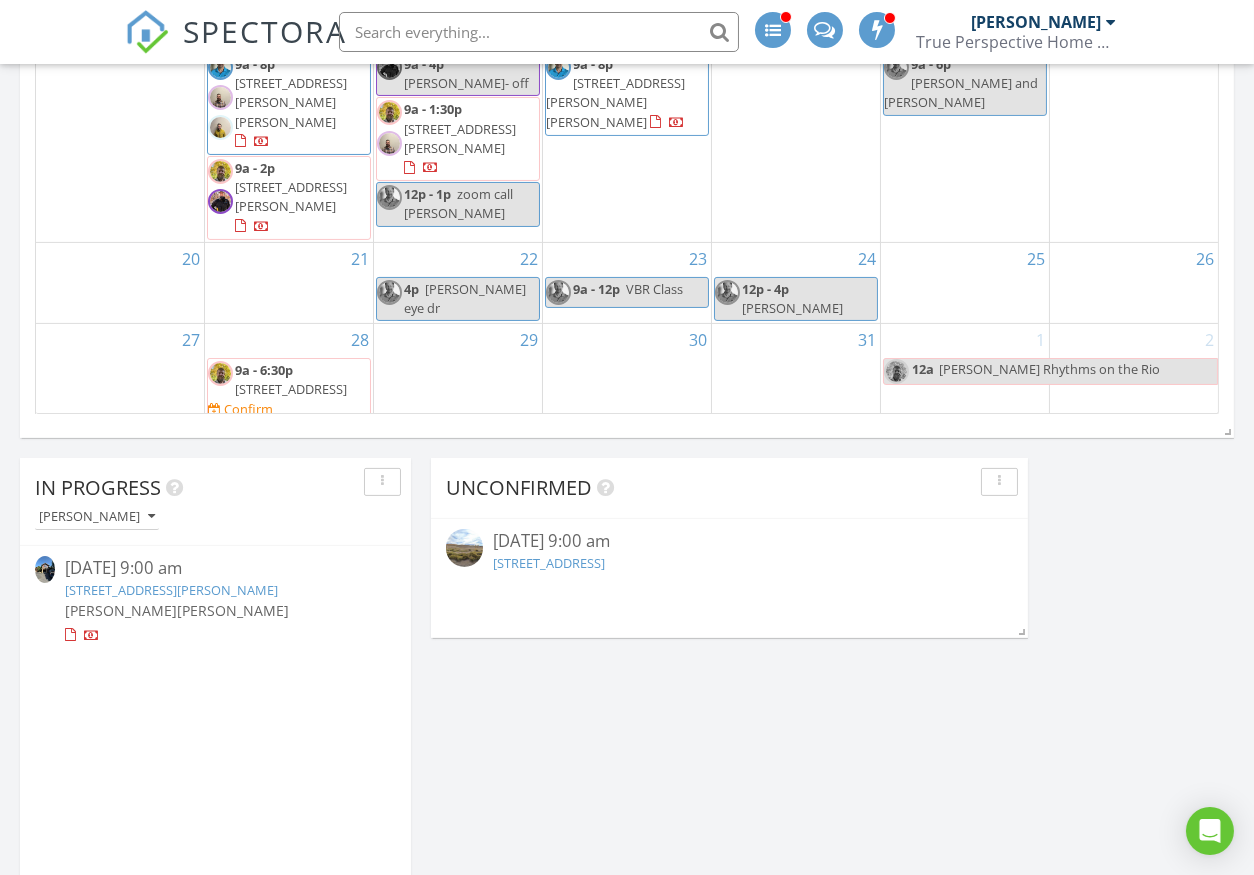 click on "922 June Creek Rd, Edwards, CO 81632" at bounding box center (171, 590) 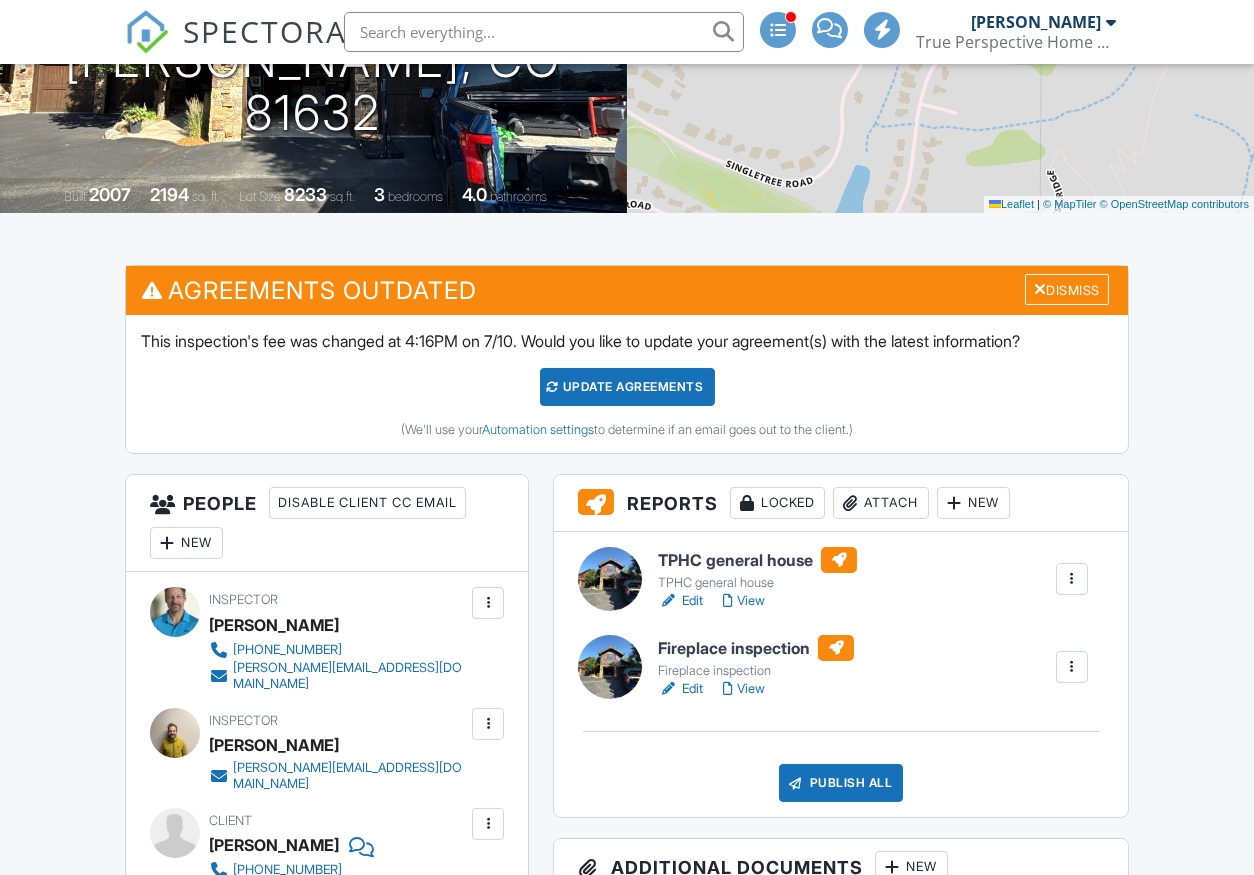 scroll, scrollTop: 444, scrollLeft: 0, axis: vertical 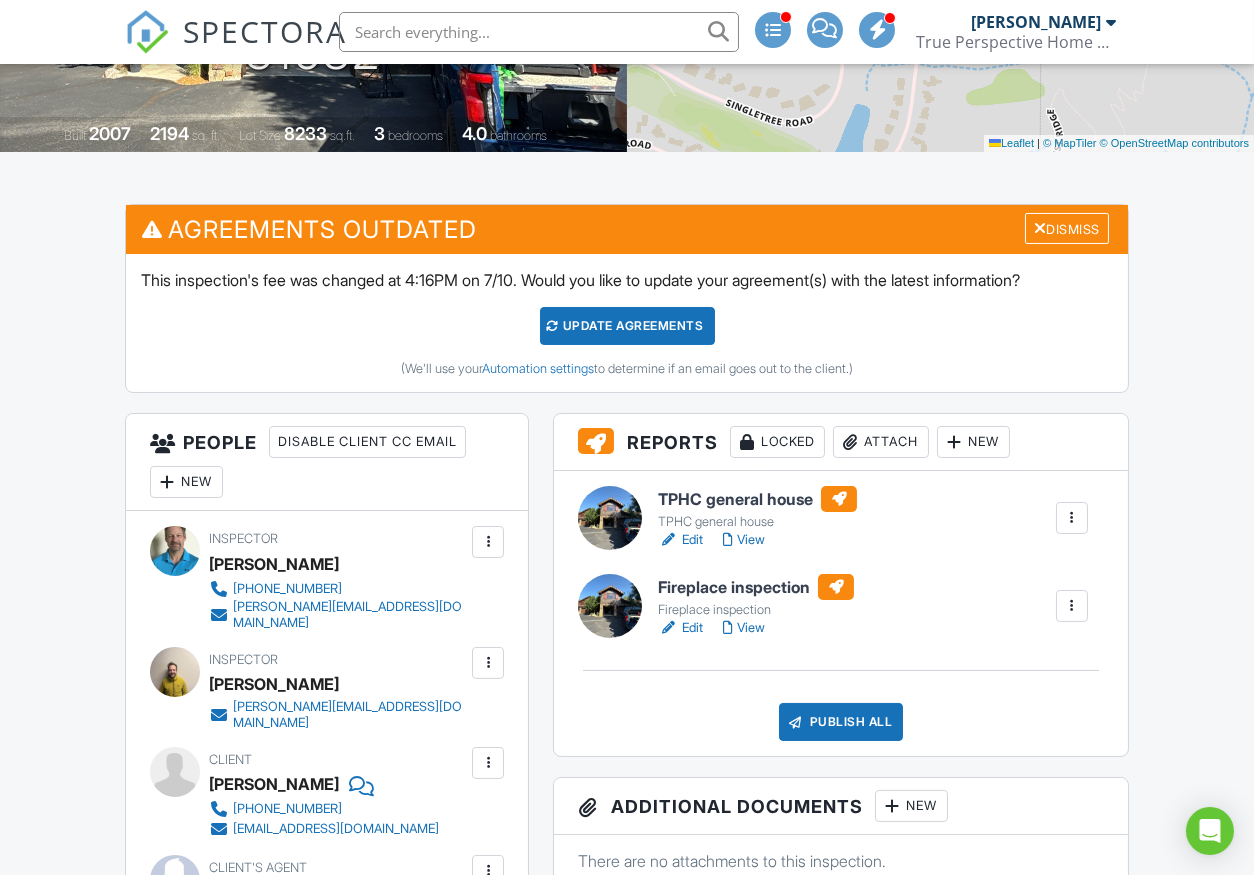 click on "View" at bounding box center [744, 540] 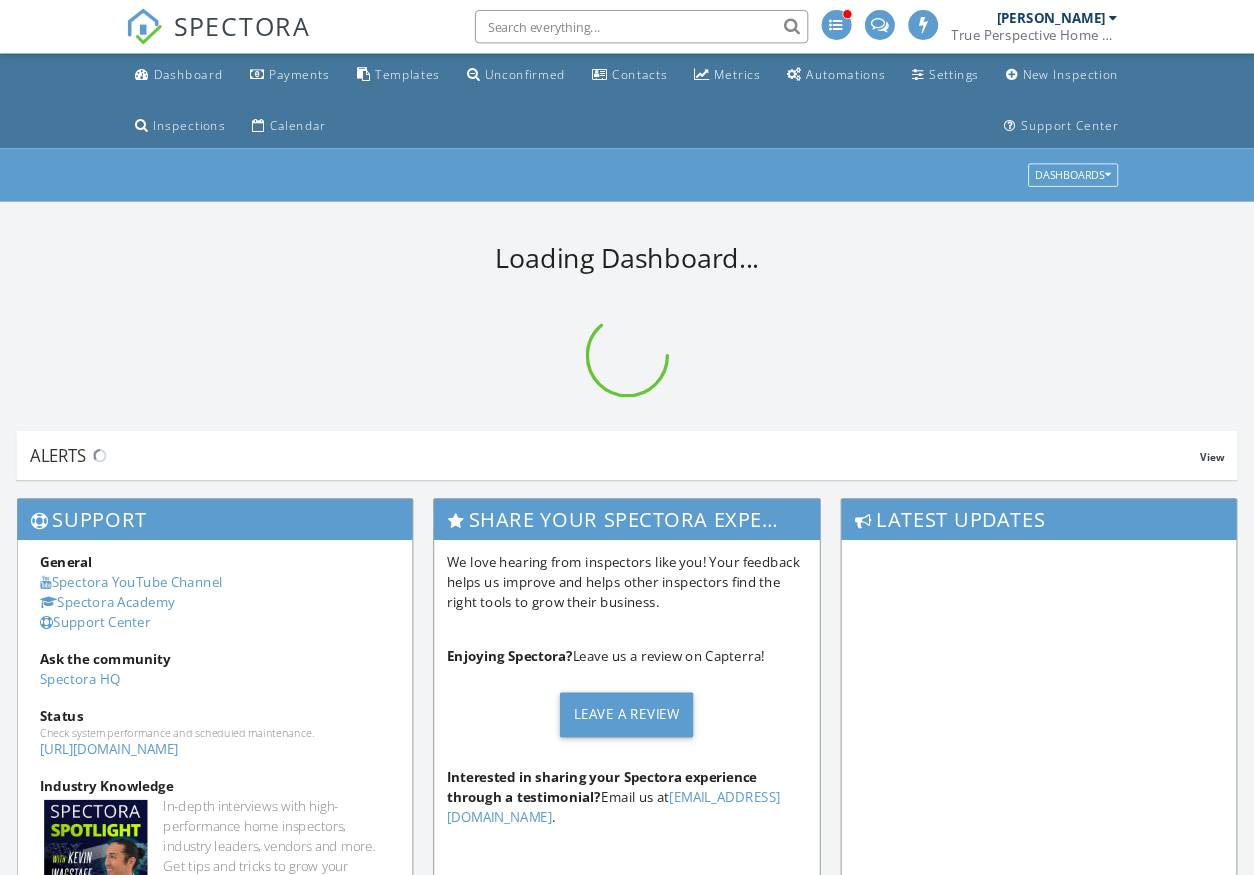 scroll, scrollTop: 0, scrollLeft: 0, axis: both 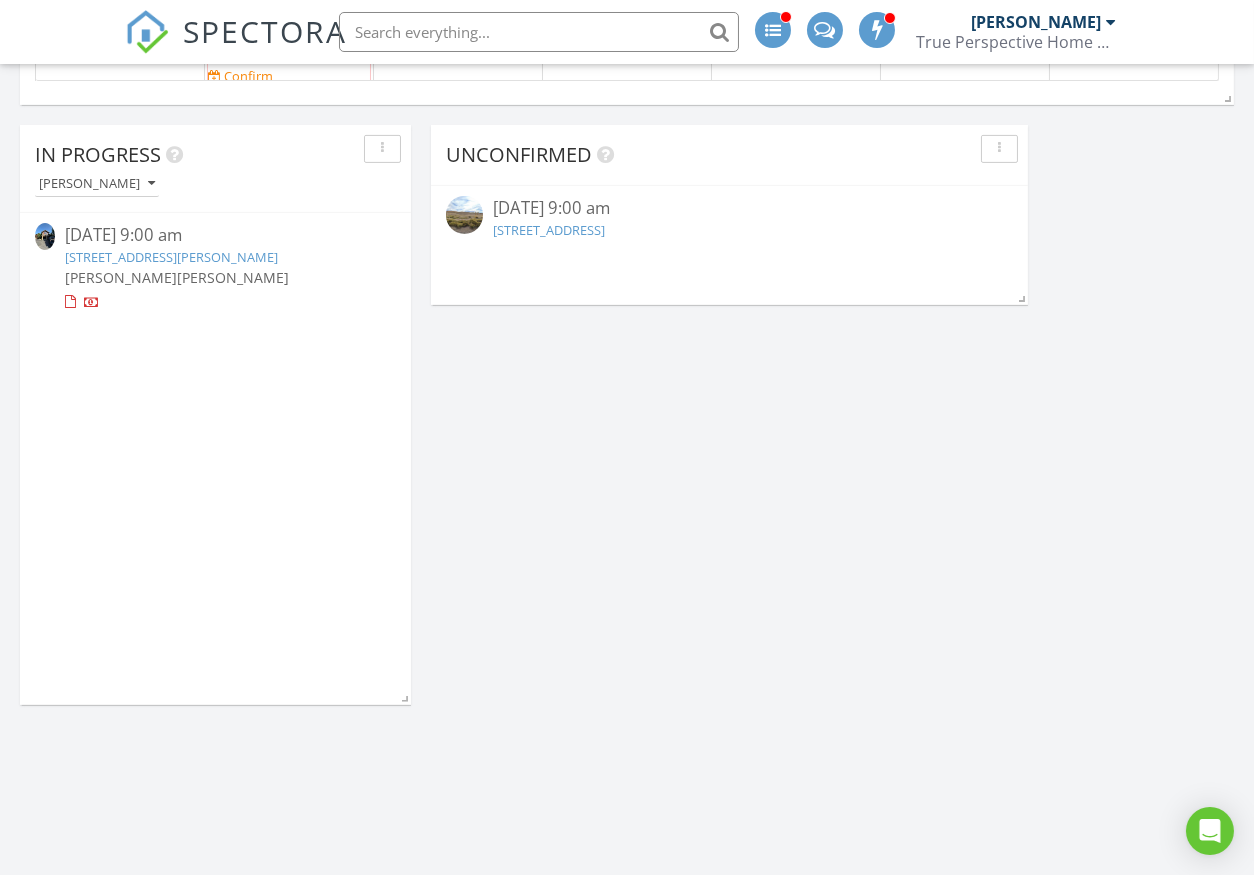 click on "[PERSON_NAME]" at bounding box center (233, 277) 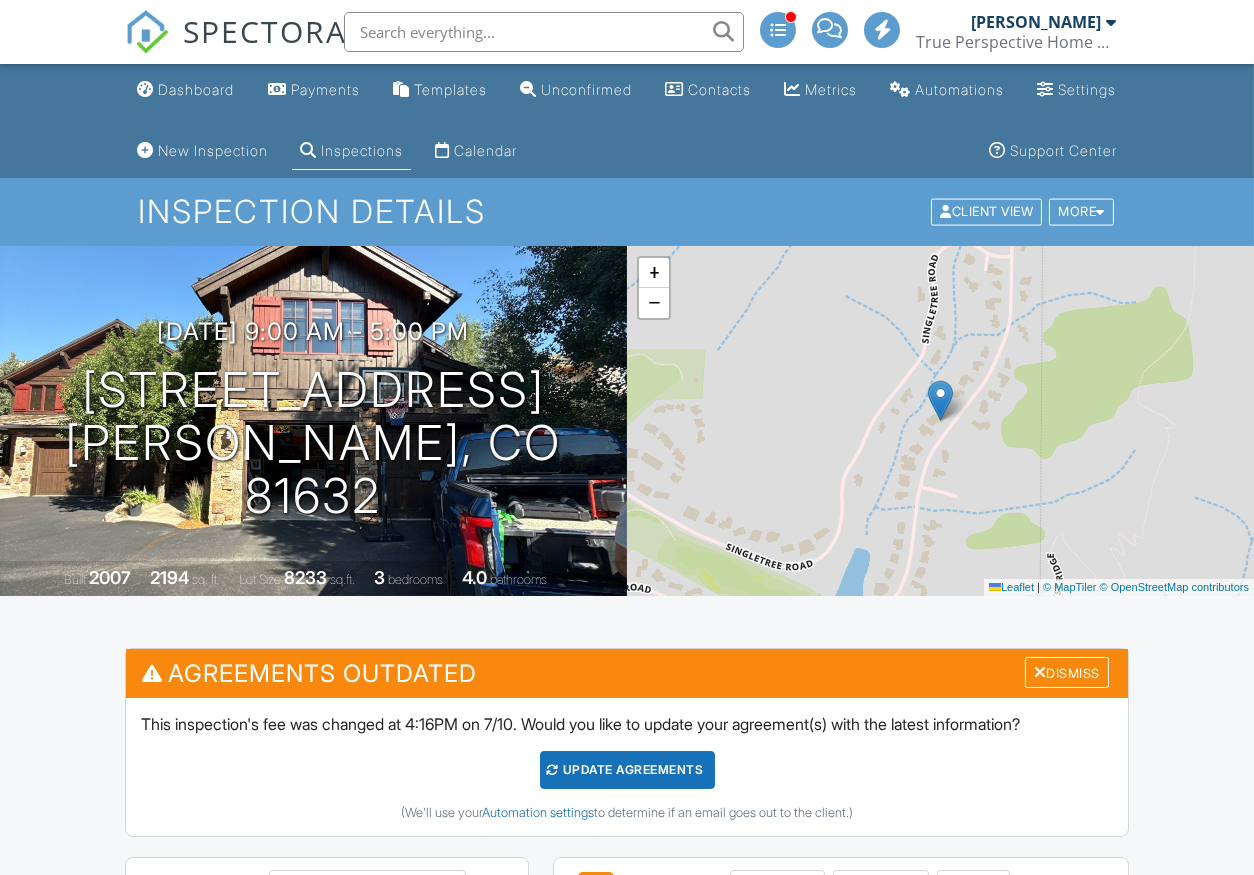 scroll, scrollTop: 555, scrollLeft: 0, axis: vertical 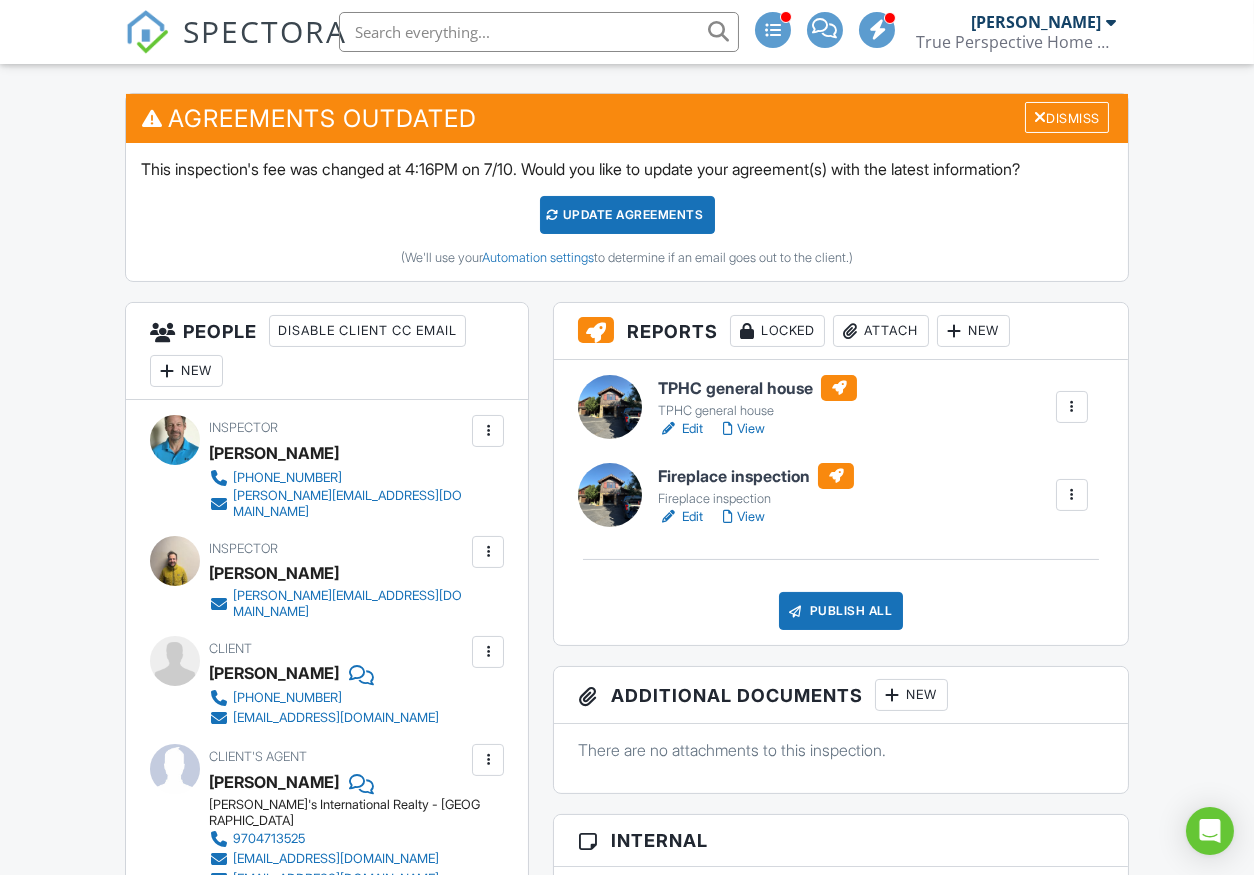 click on "View" at bounding box center (744, 429) 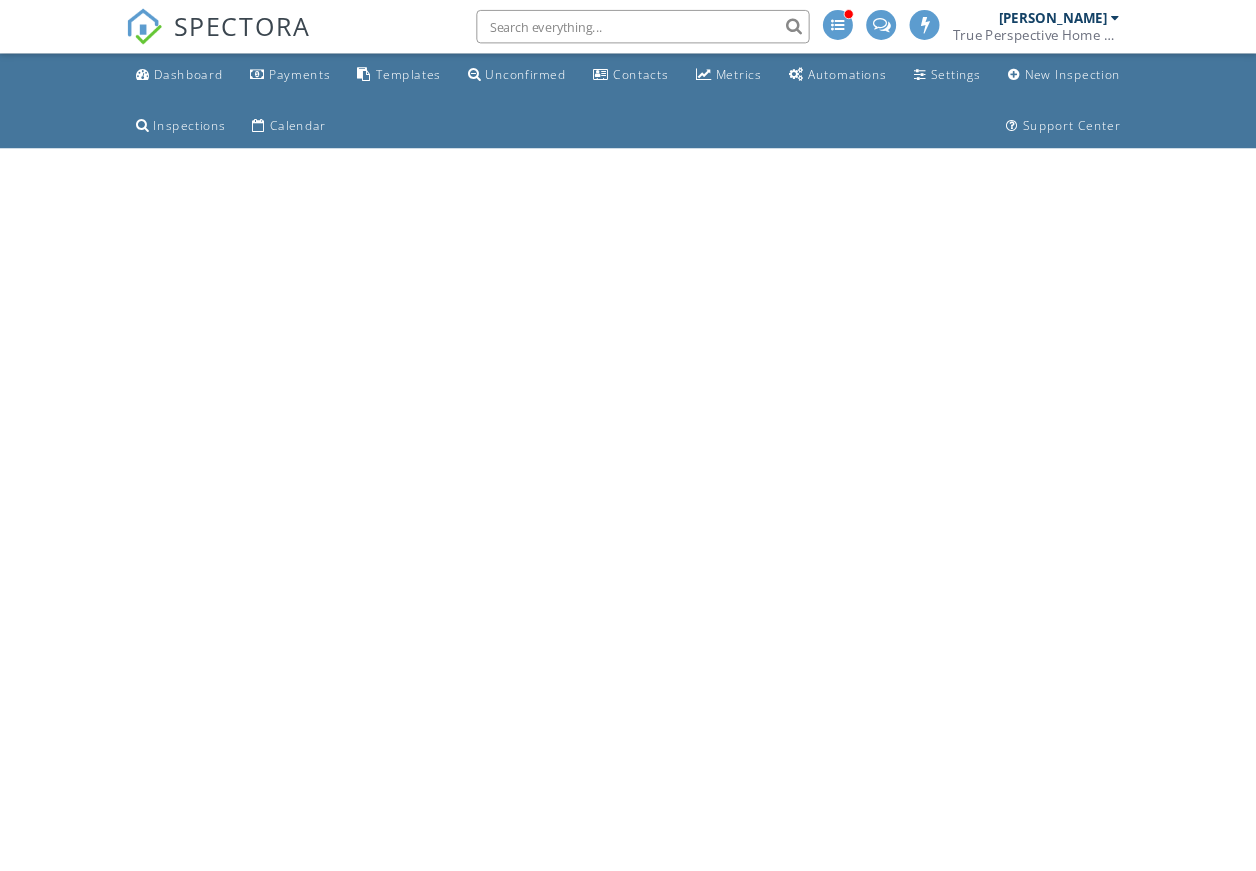 scroll, scrollTop: 0, scrollLeft: 0, axis: both 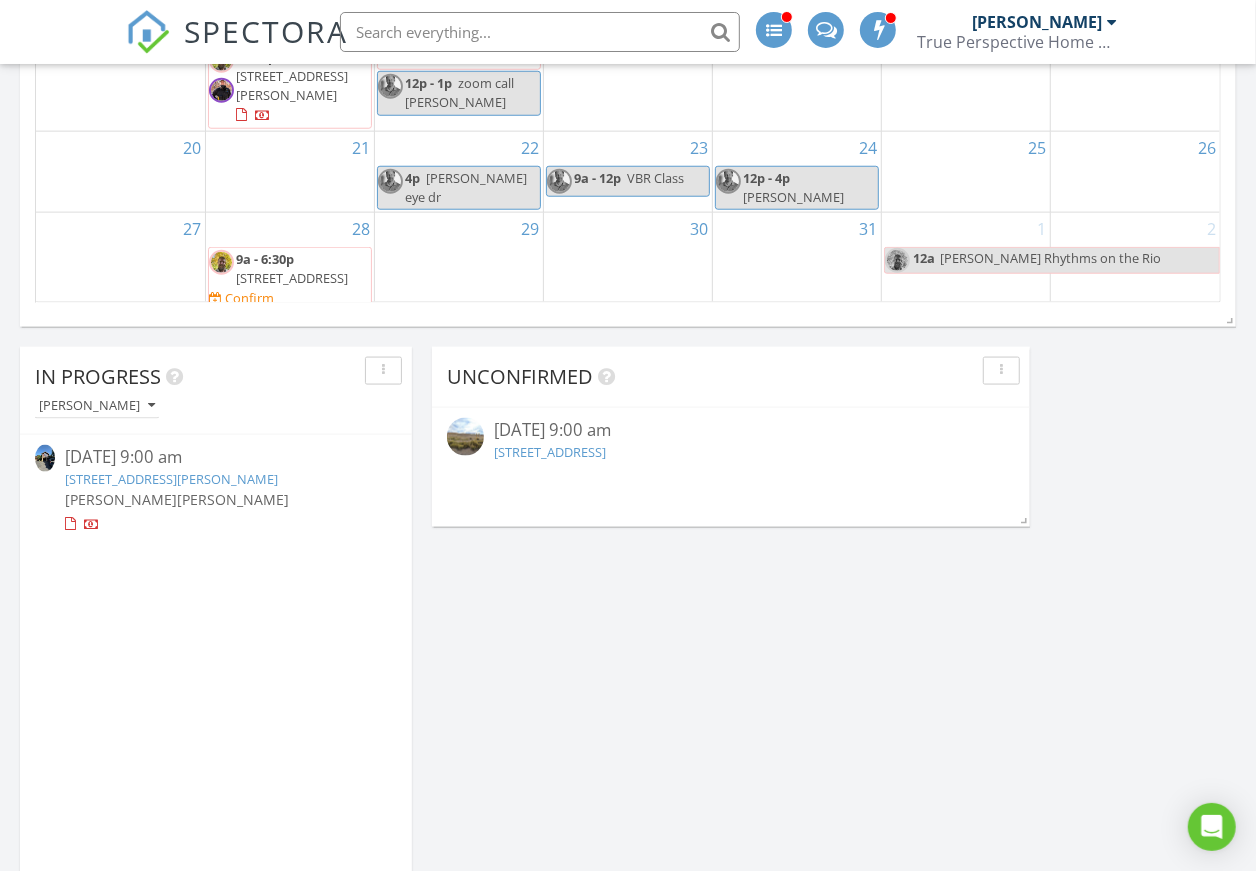 click on "922 June Creek Rd, Edwards, CO 81632" at bounding box center (171, 479) 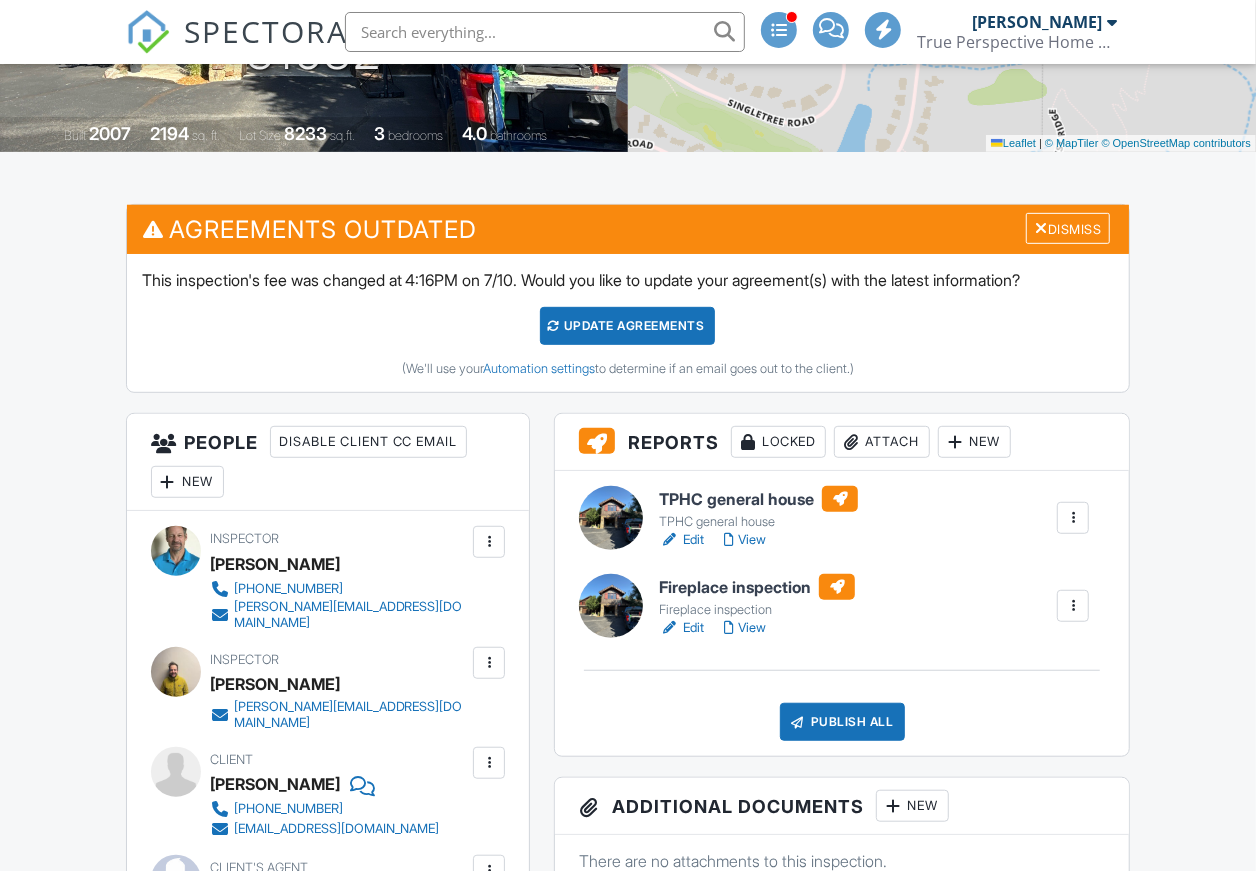 scroll, scrollTop: 555, scrollLeft: 0, axis: vertical 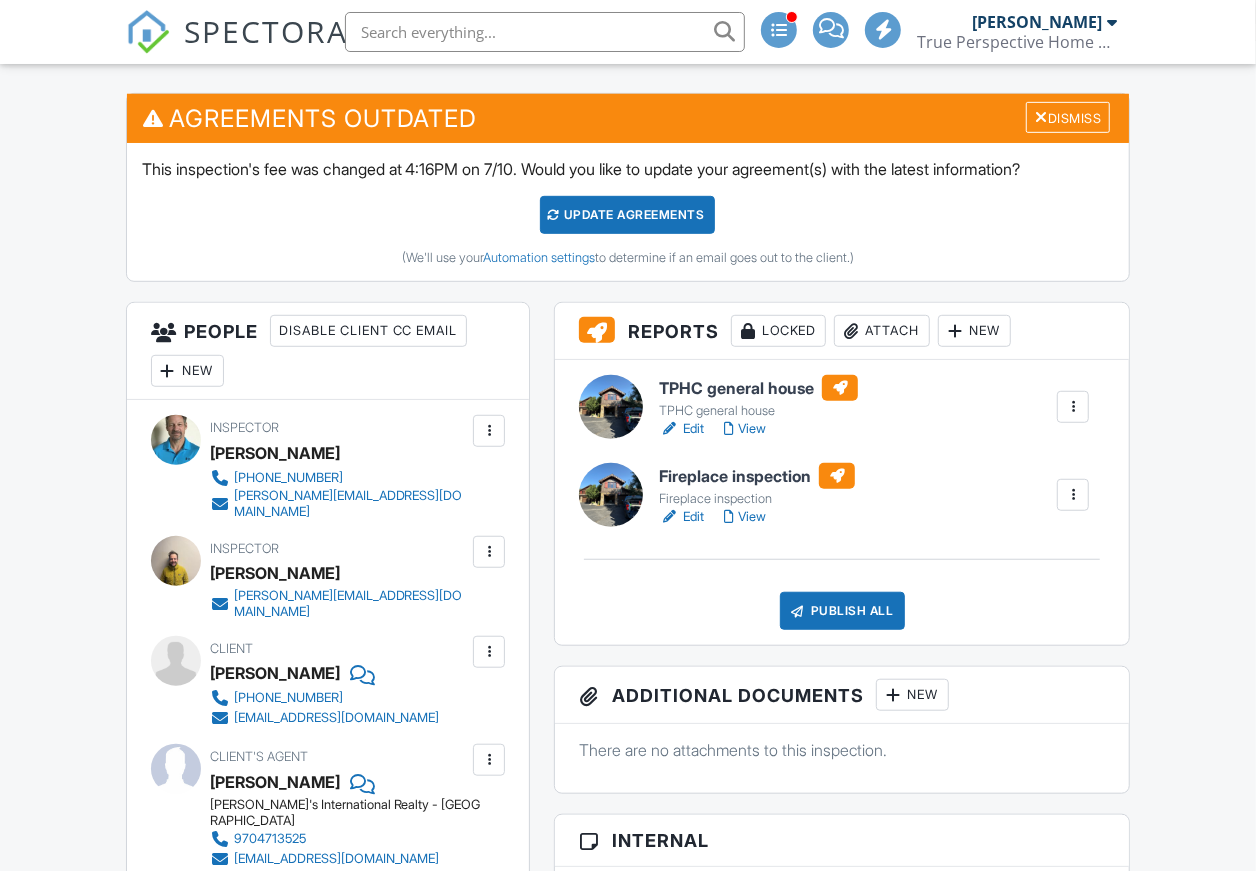 click on "View" at bounding box center [745, 429] 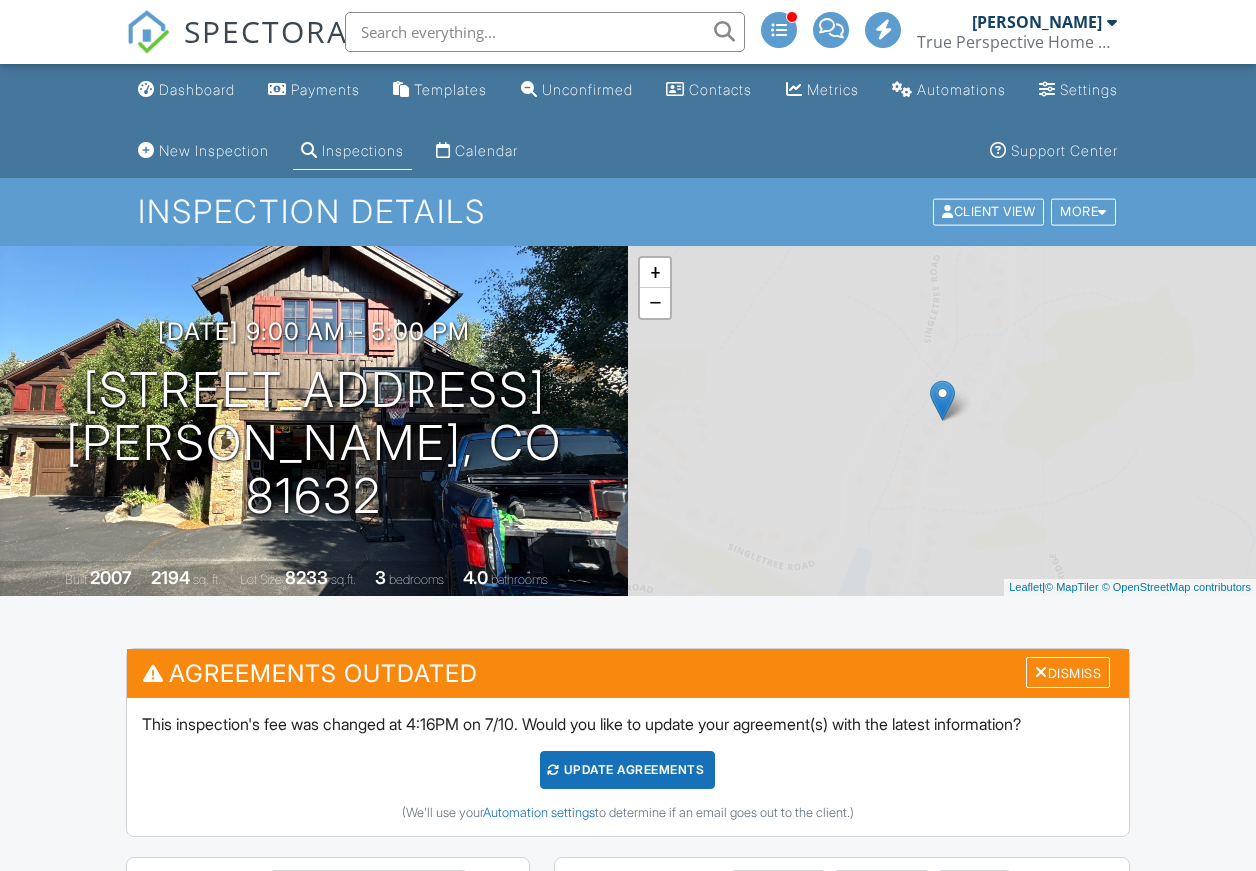 scroll, scrollTop: 620, scrollLeft: 0, axis: vertical 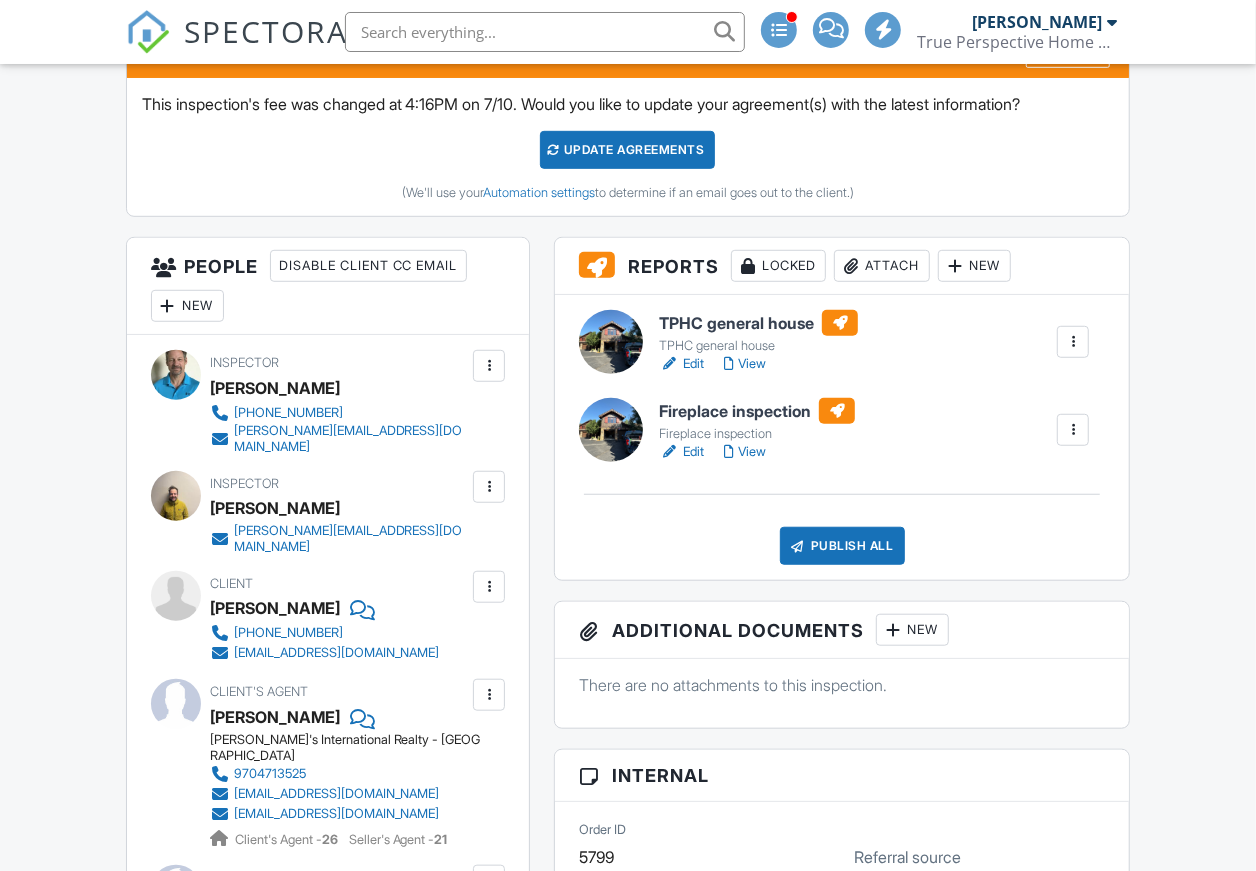 click on "View" at bounding box center (745, 452) 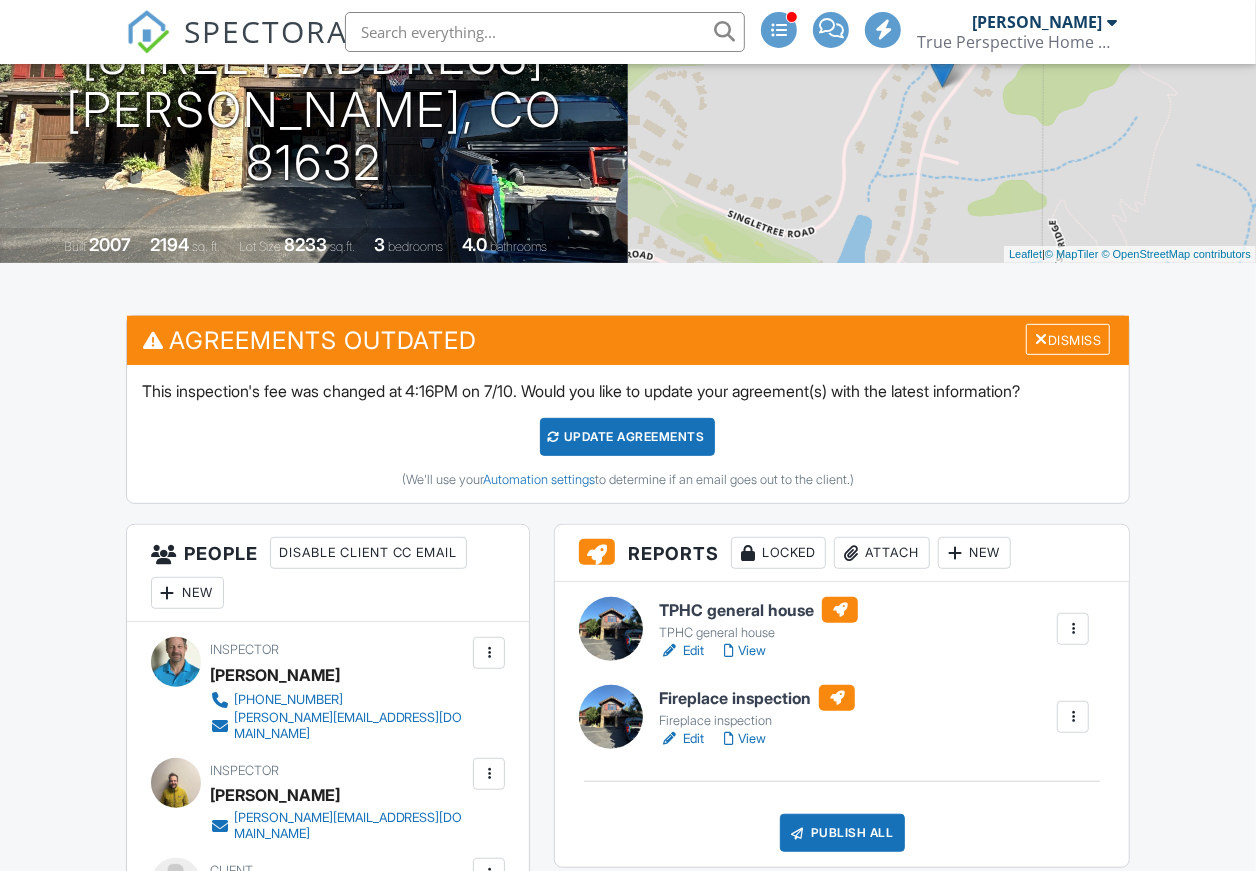 scroll, scrollTop: 456, scrollLeft: 0, axis: vertical 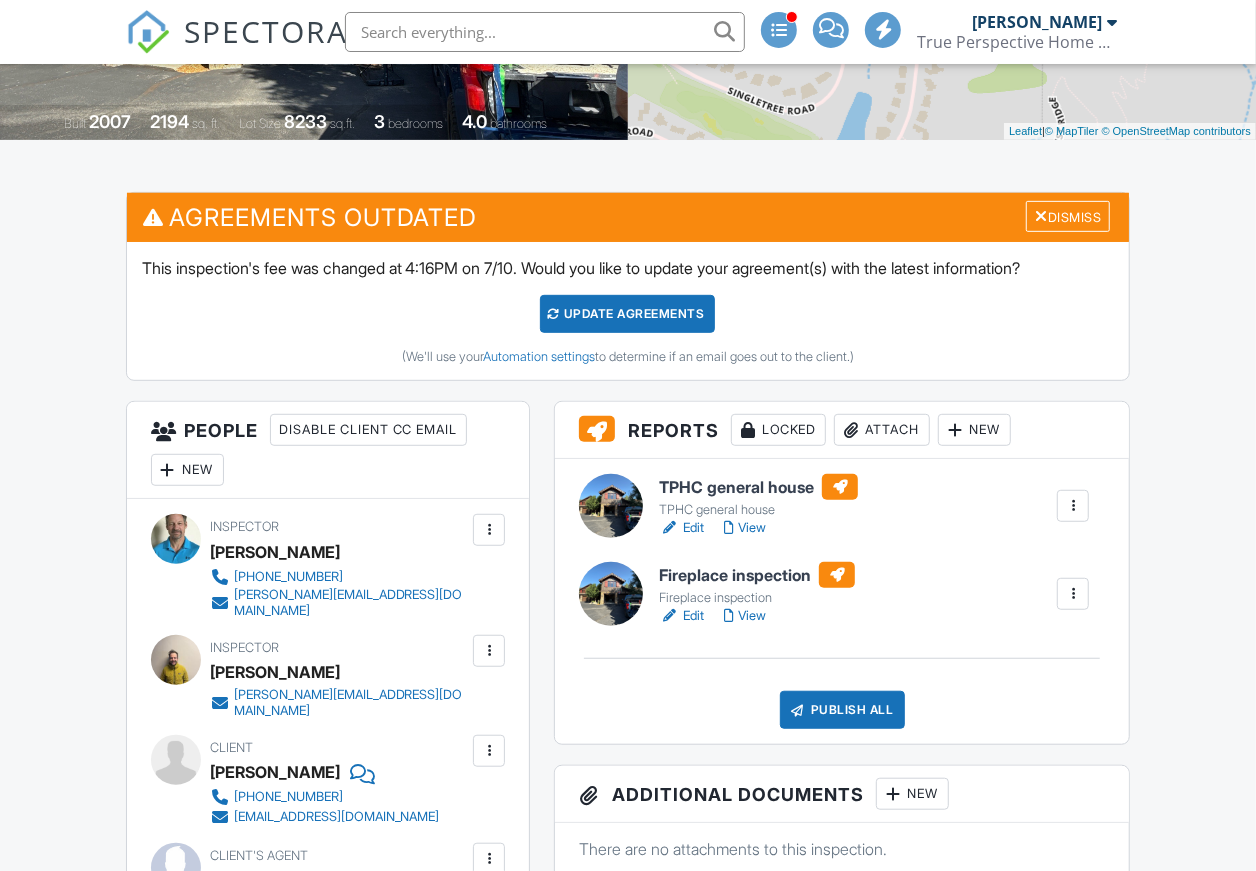 click on "Publish All" at bounding box center (842, 710) 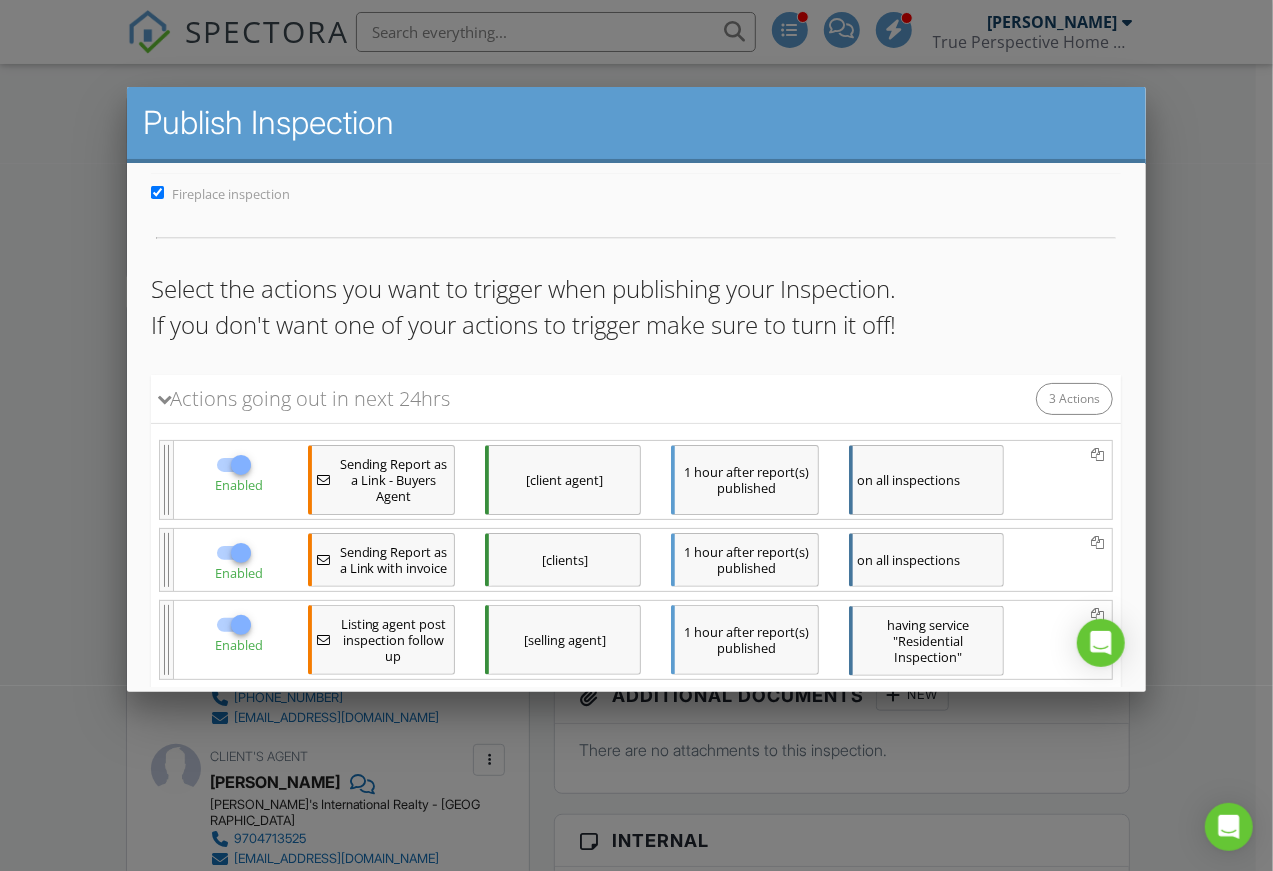 scroll, scrollTop: 272, scrollLeft: 0, axis: vertical 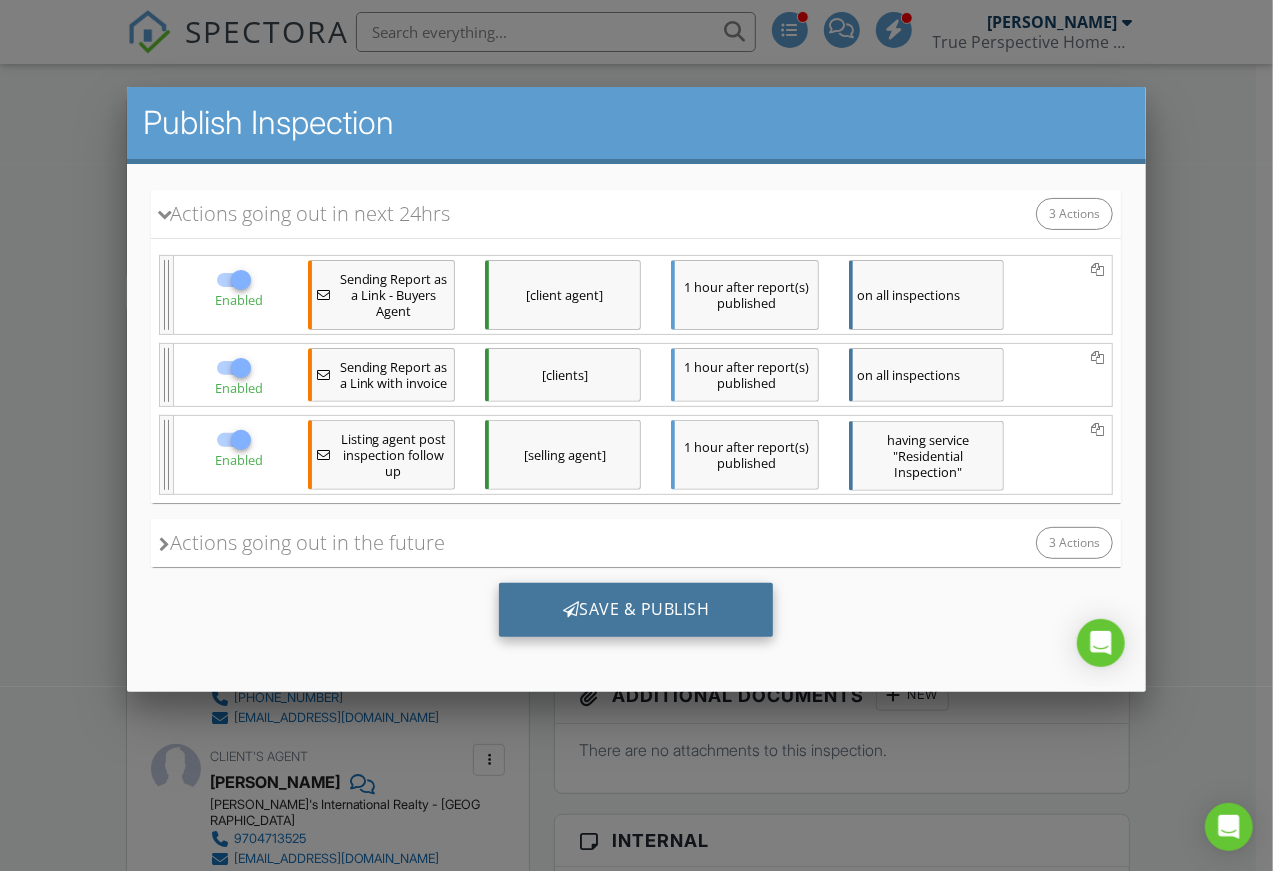 click on "Save & Publish" at bounding box center (636, 610) 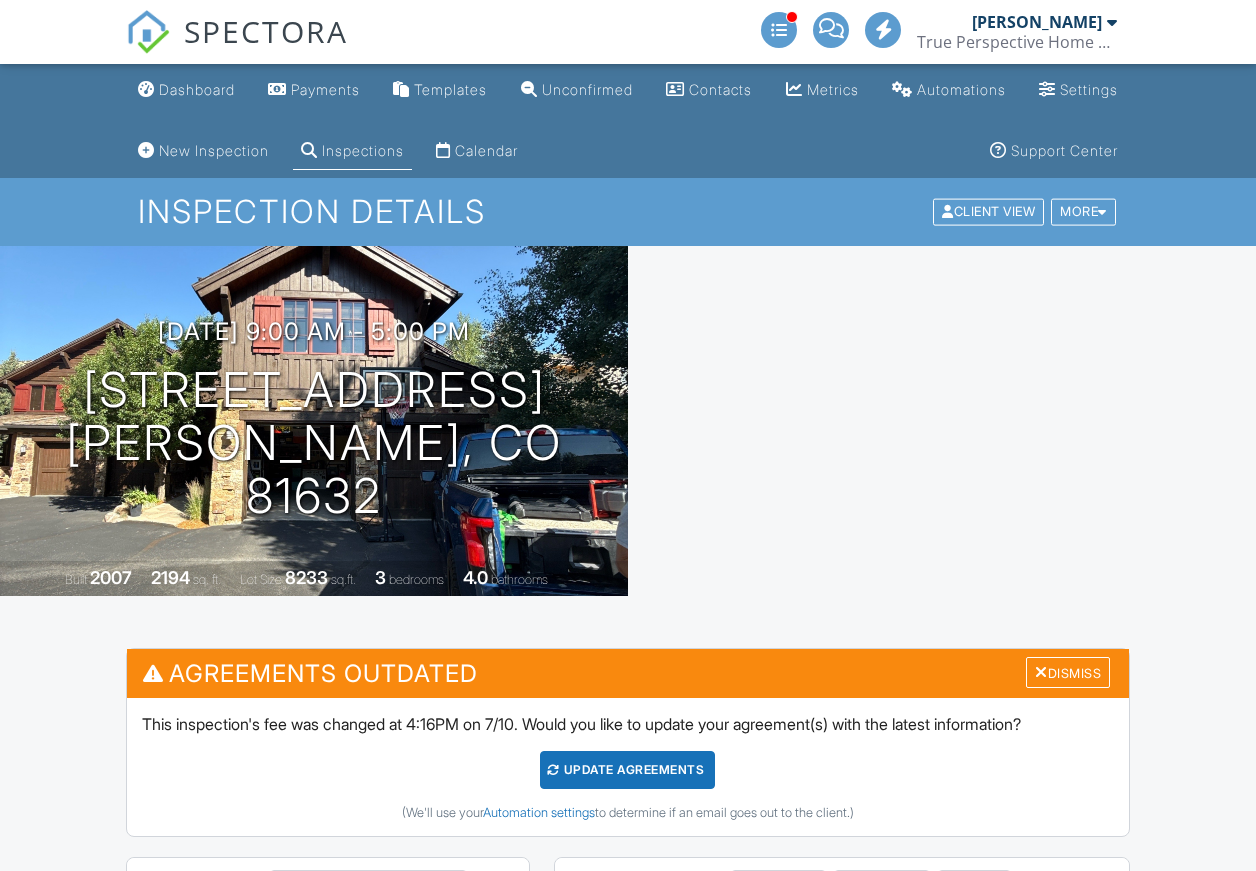 scroll, scrollTop: 0, scrollLeft: 0, axis: both 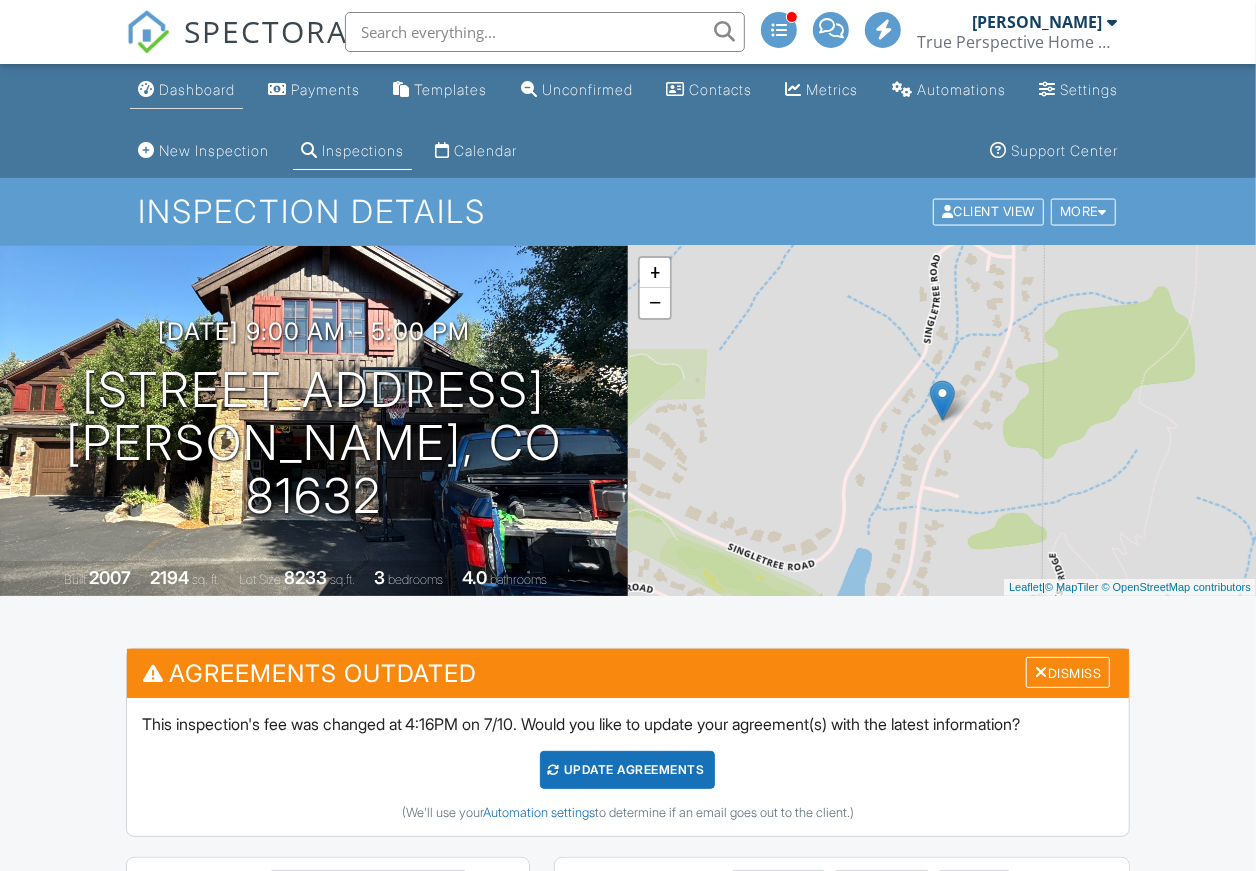 click on "Dashboard" at bounding box center (197, 89) 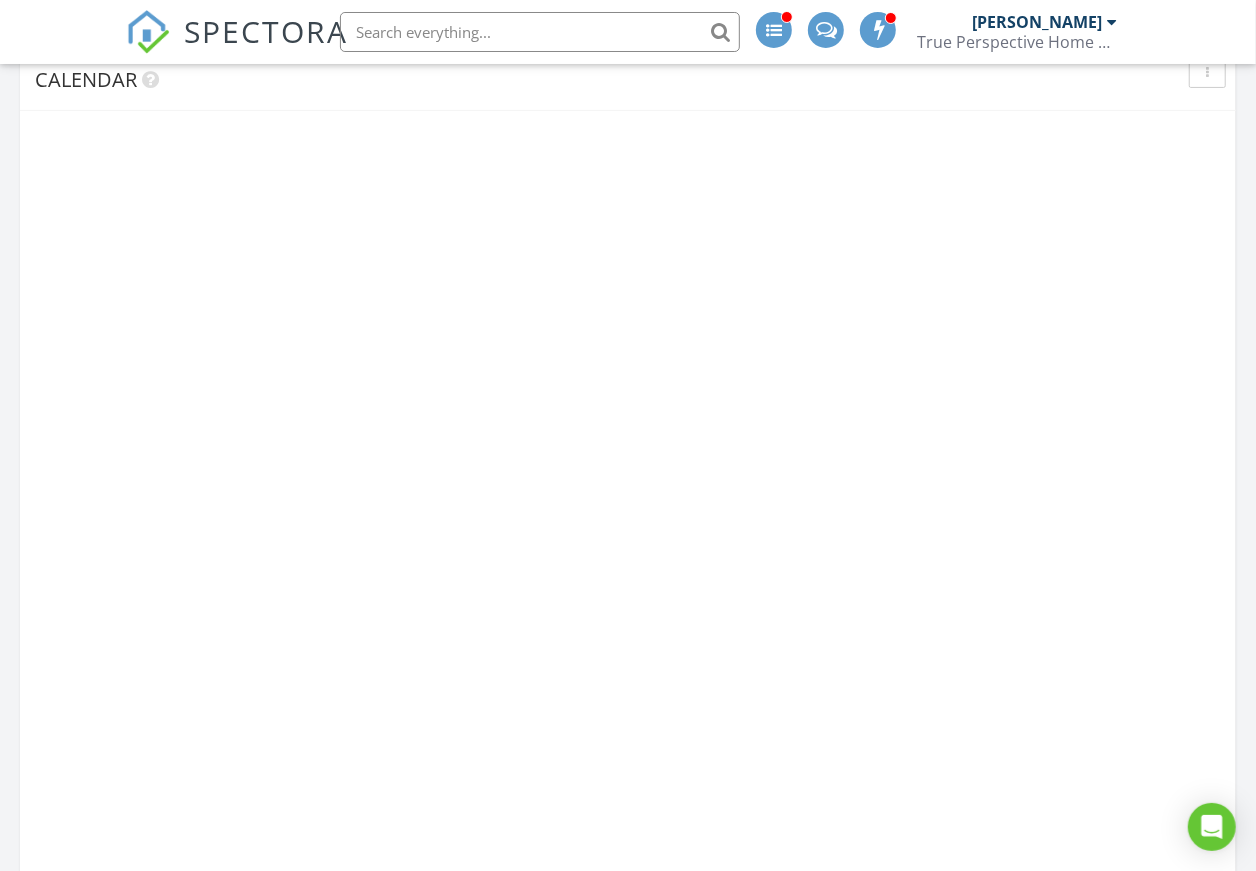 scroll, scrollTop: 333, scrollLeft: 0, axis: vertical 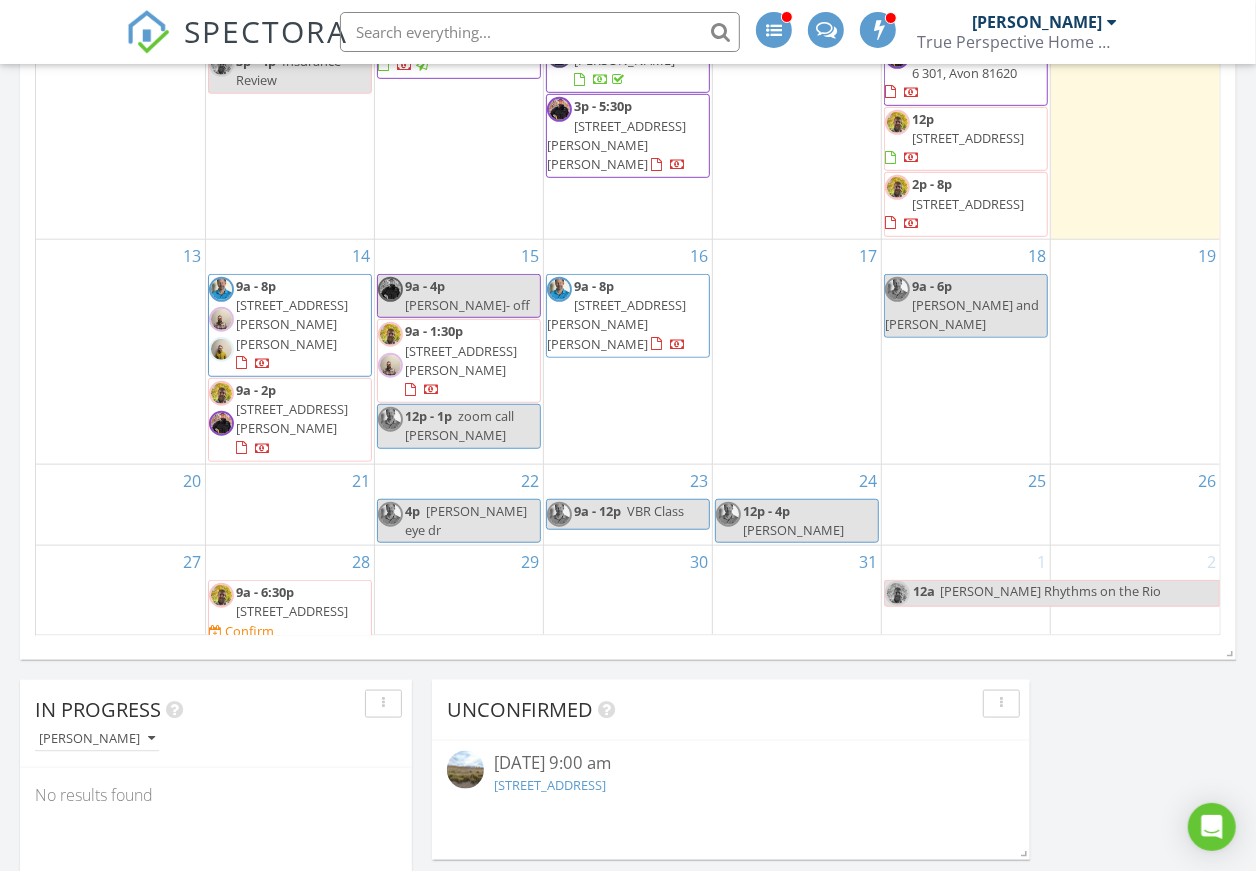 click on "[STREET_ADDRESS][PERSON_NAME][PERSON_NAME]" at bounding box center (616, 324) 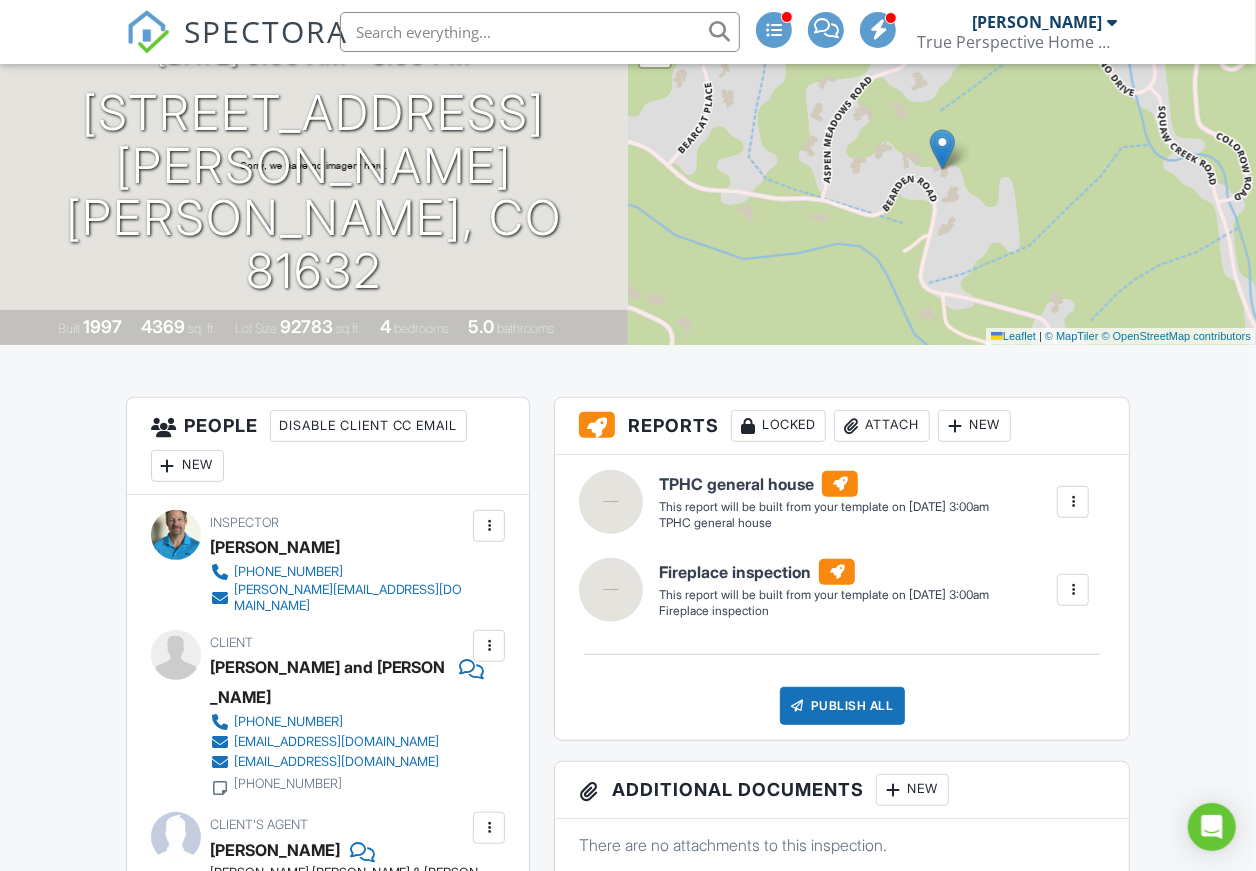 scroll, scrollTop: 0, scrollLeft: 0, axis: both 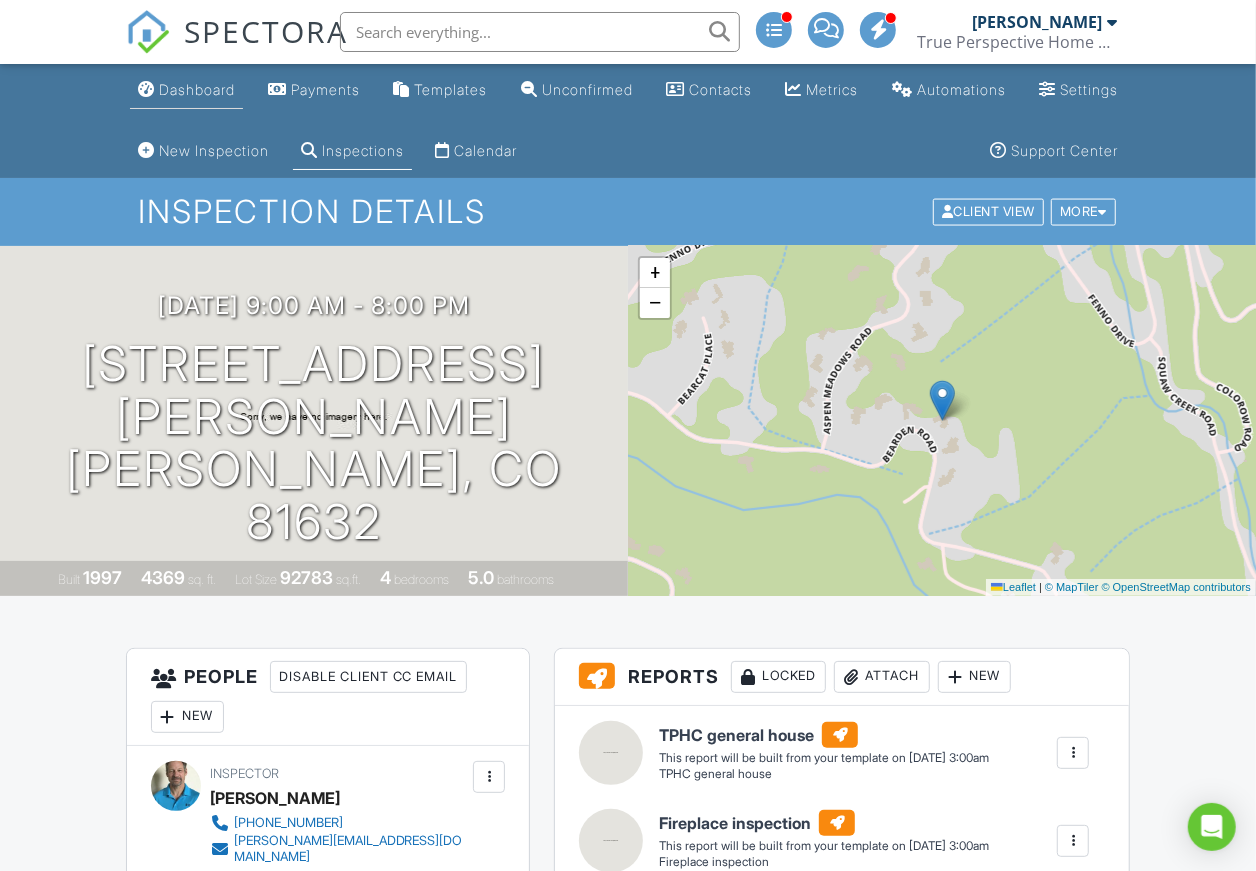 click on "Dashboard" at bounding box center (197, 89) 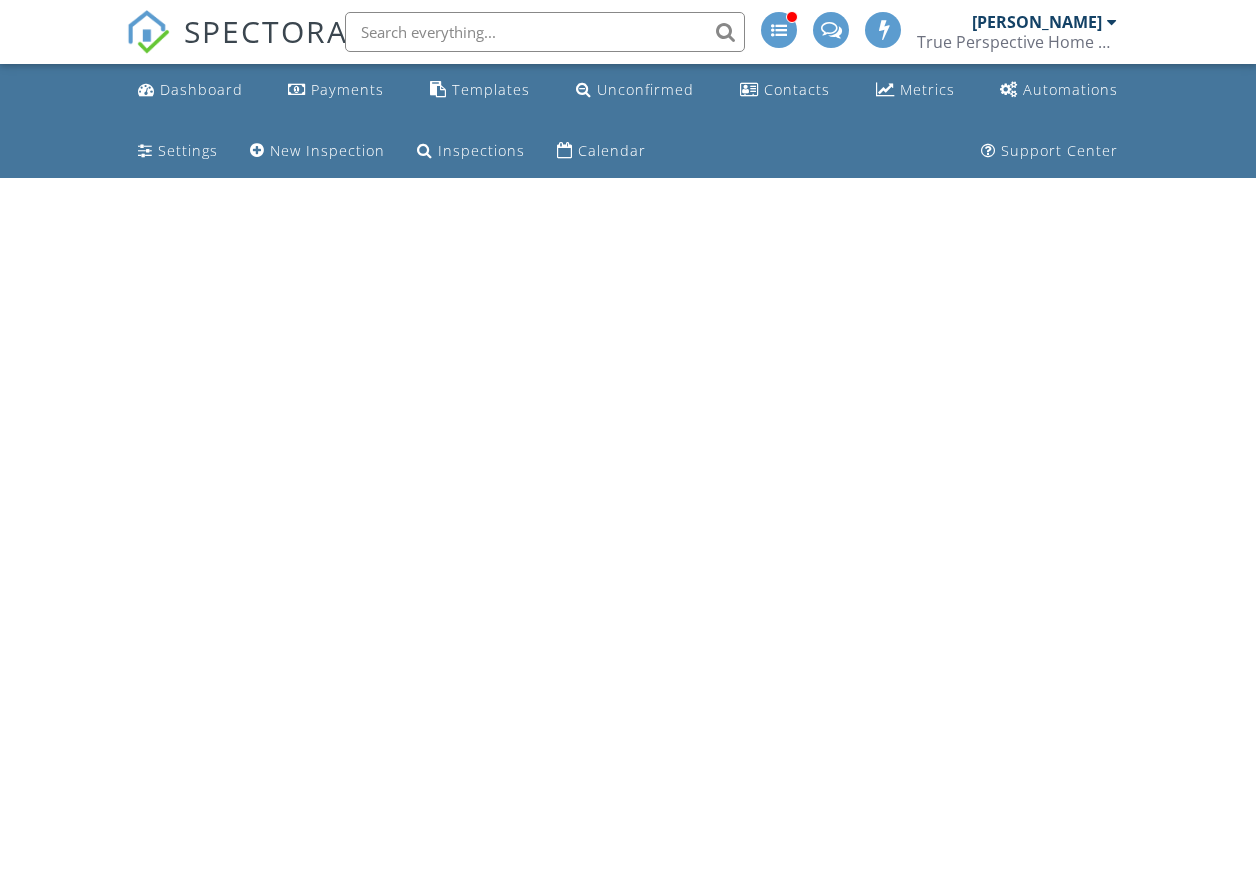 scroll, scrollTop: 0, scrollLeft: 0, axis: both 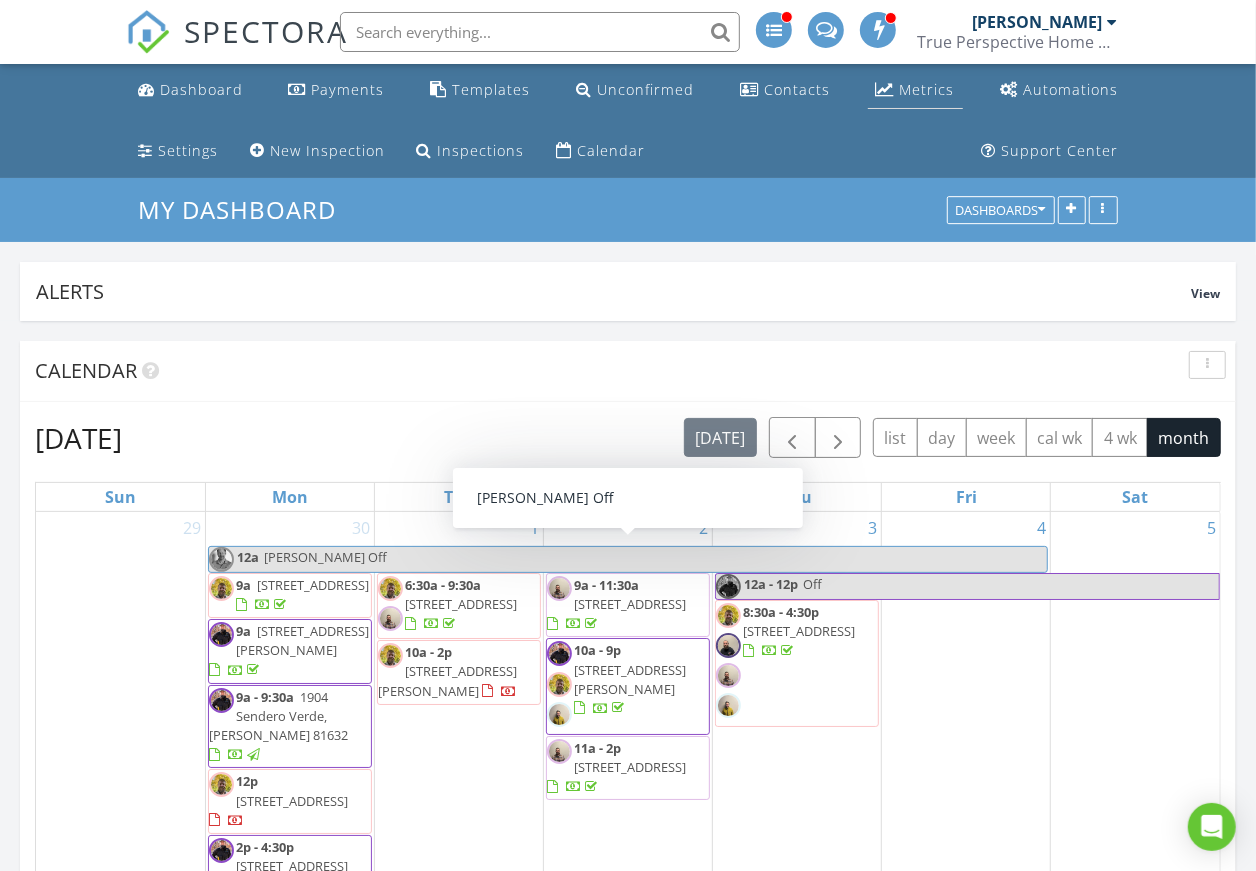 click on "Metrics" at bounding box center (927, 89) 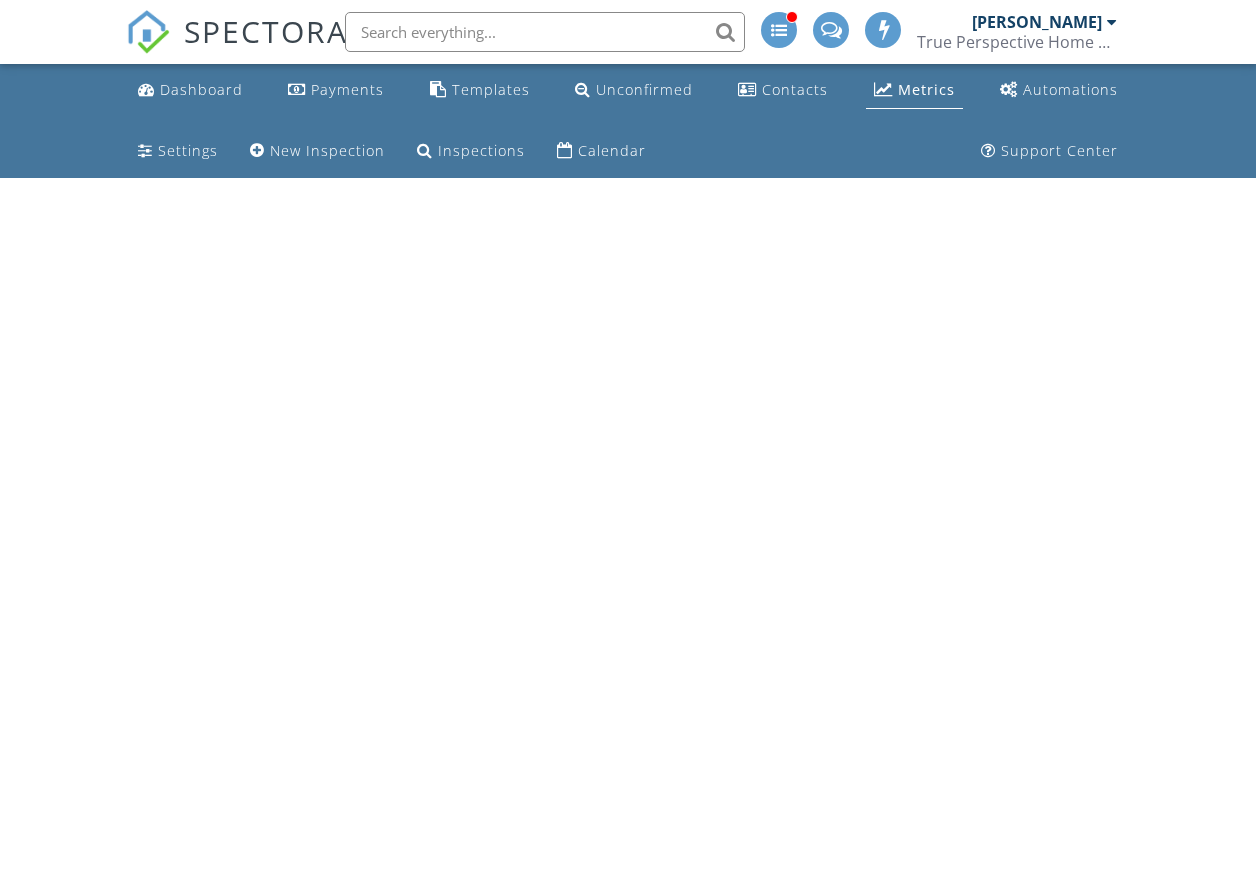 scroll, scrollTop: 0, scrollLeft: 0, axis: both 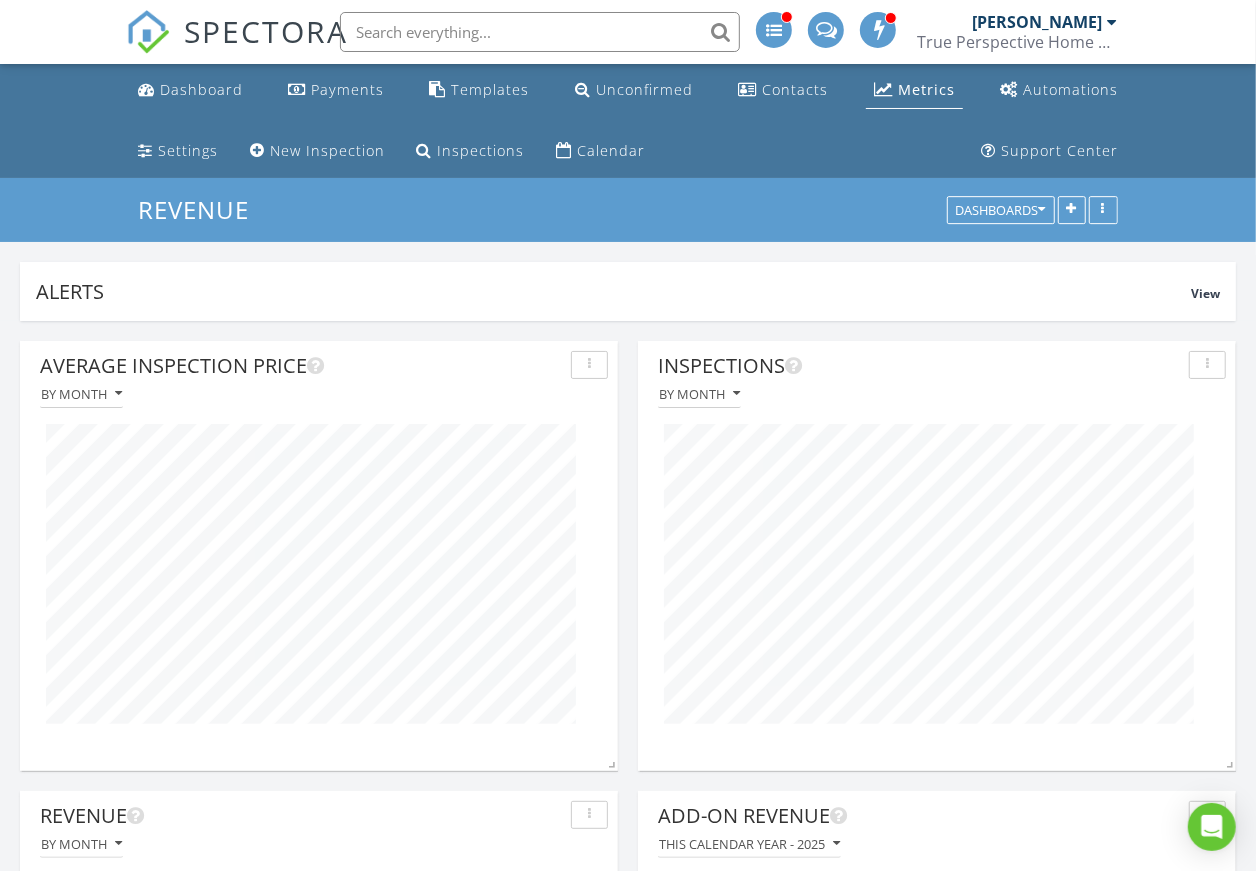 click at bounding box center [1112, 22] 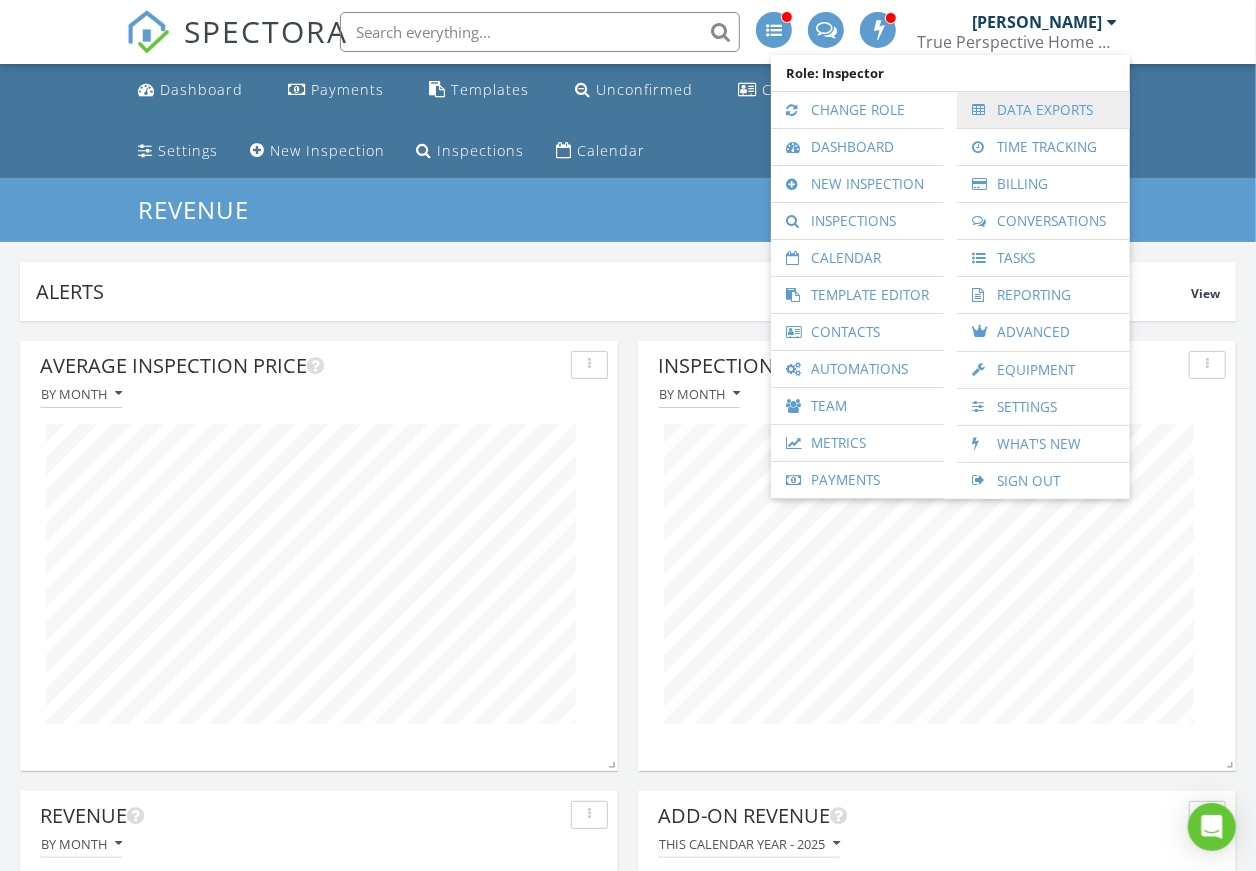 click on "Data Exports" at bounding box center [1043, 110] 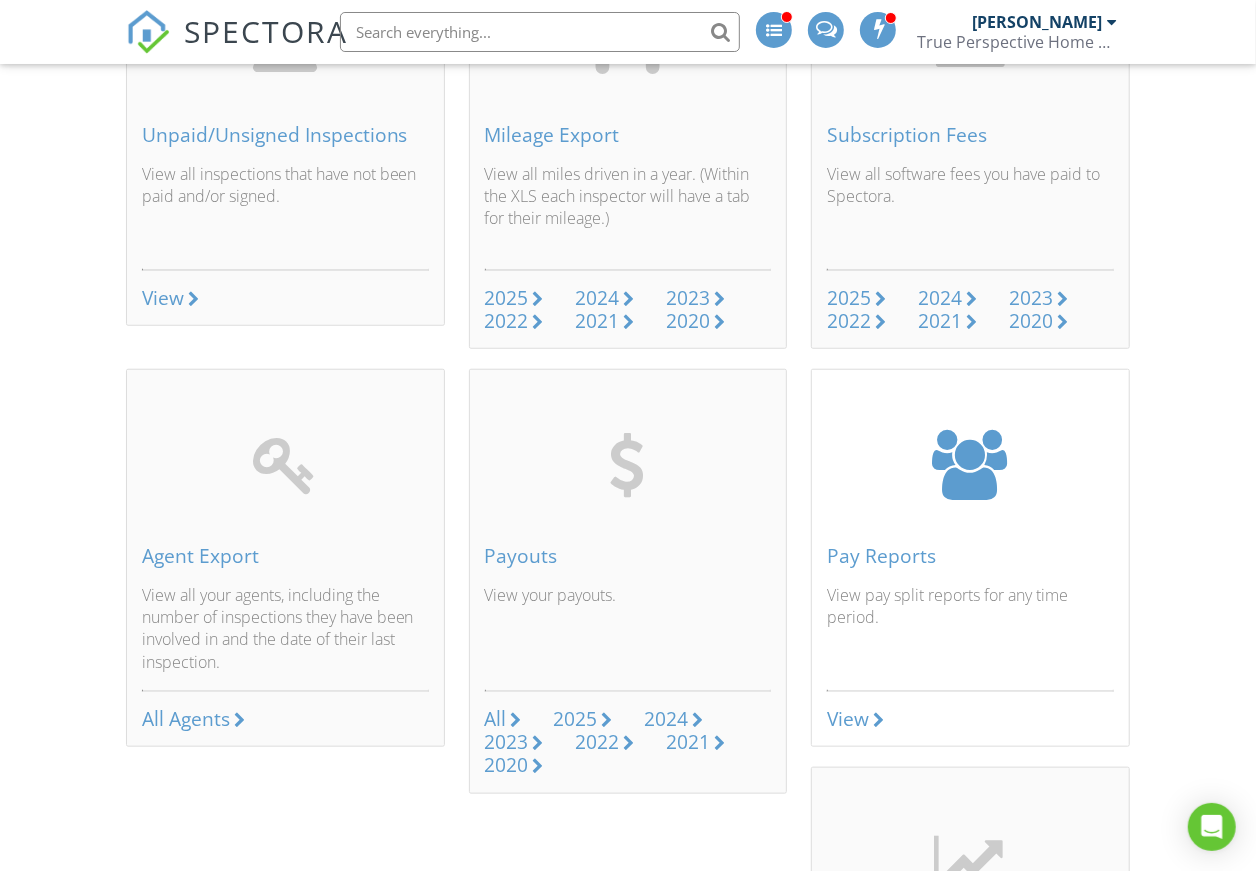 scroll, scrollTop: 777, scrollLeft: 0, axis: vertical 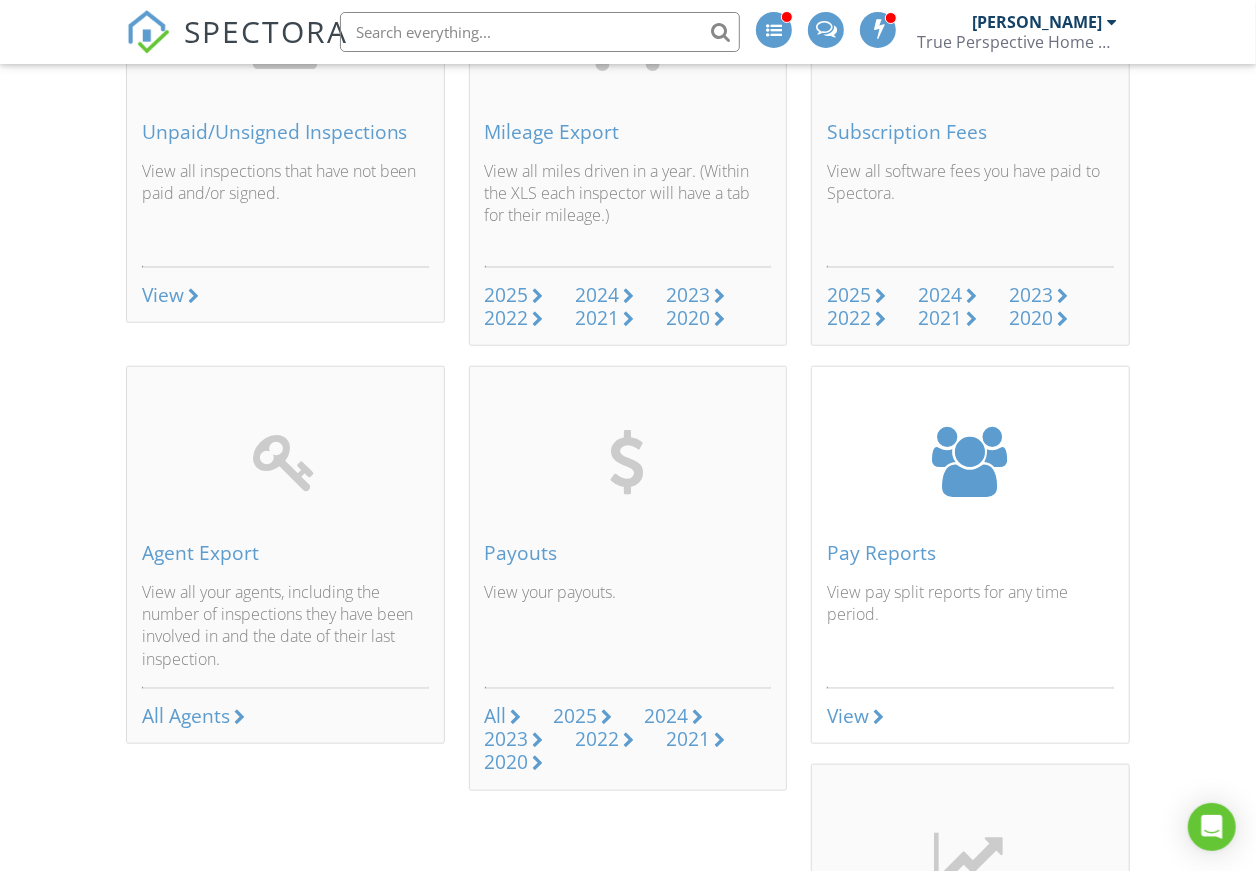 click on "Pay Reports" at bounding box center (970, 553) 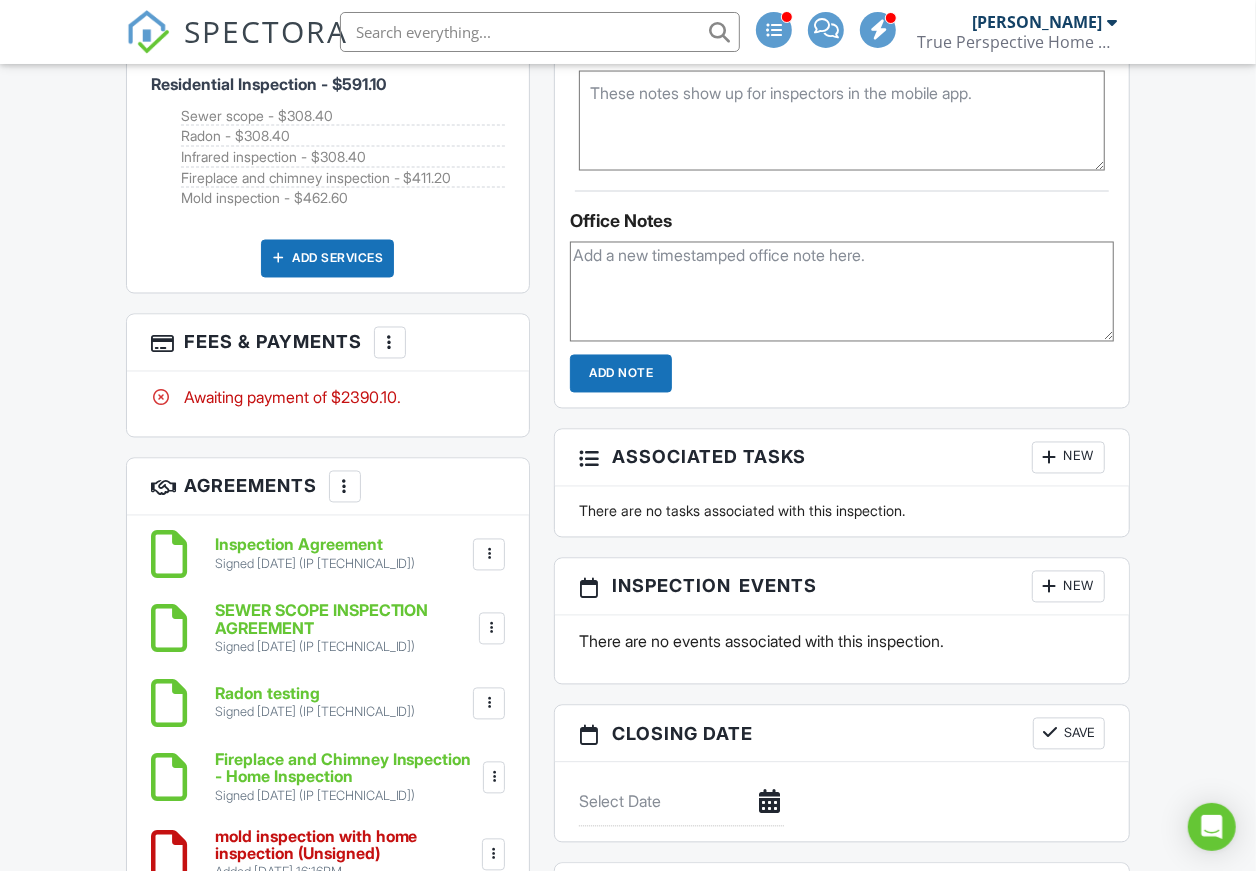 scroll, scrollTop: 1888, scrollLeft: 0, axis: vertical 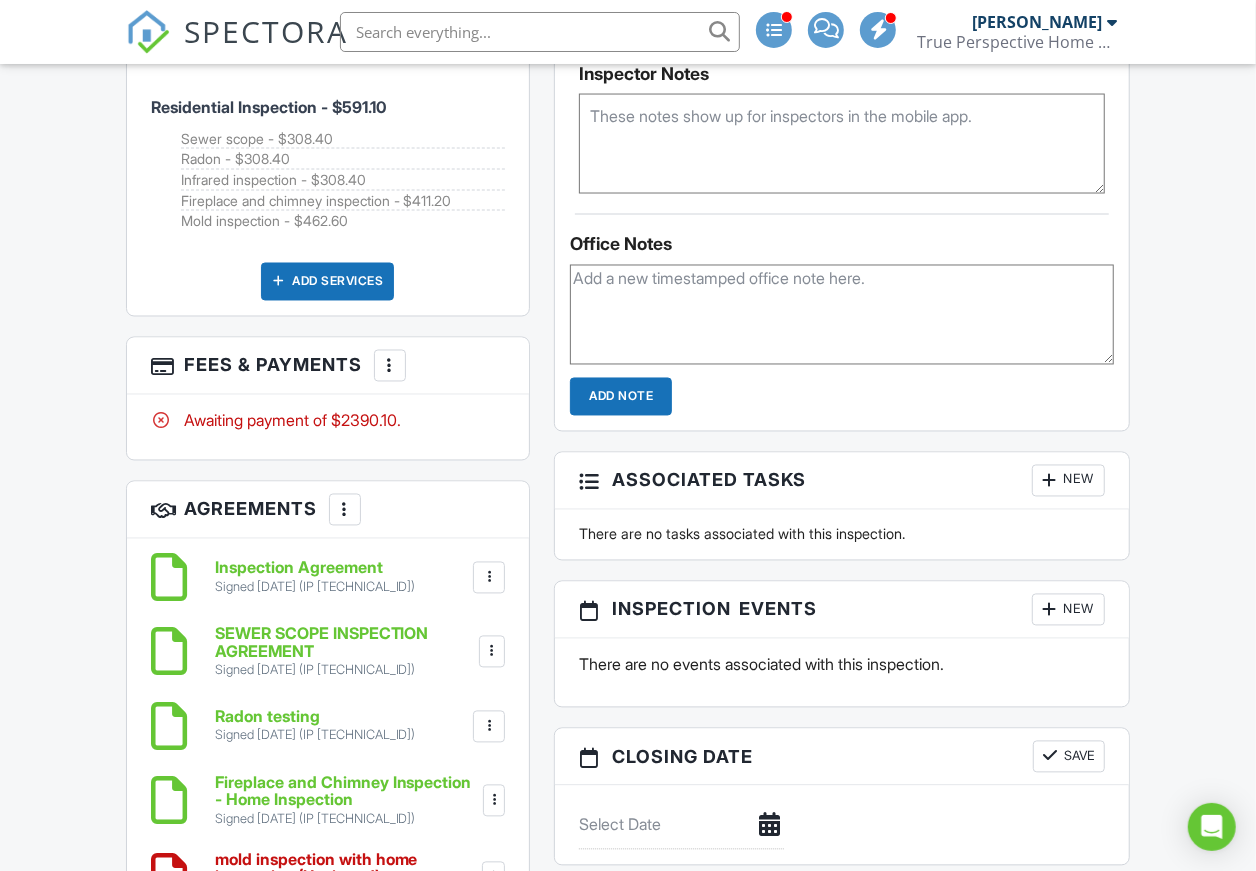 click at bounding box center [390, 366] 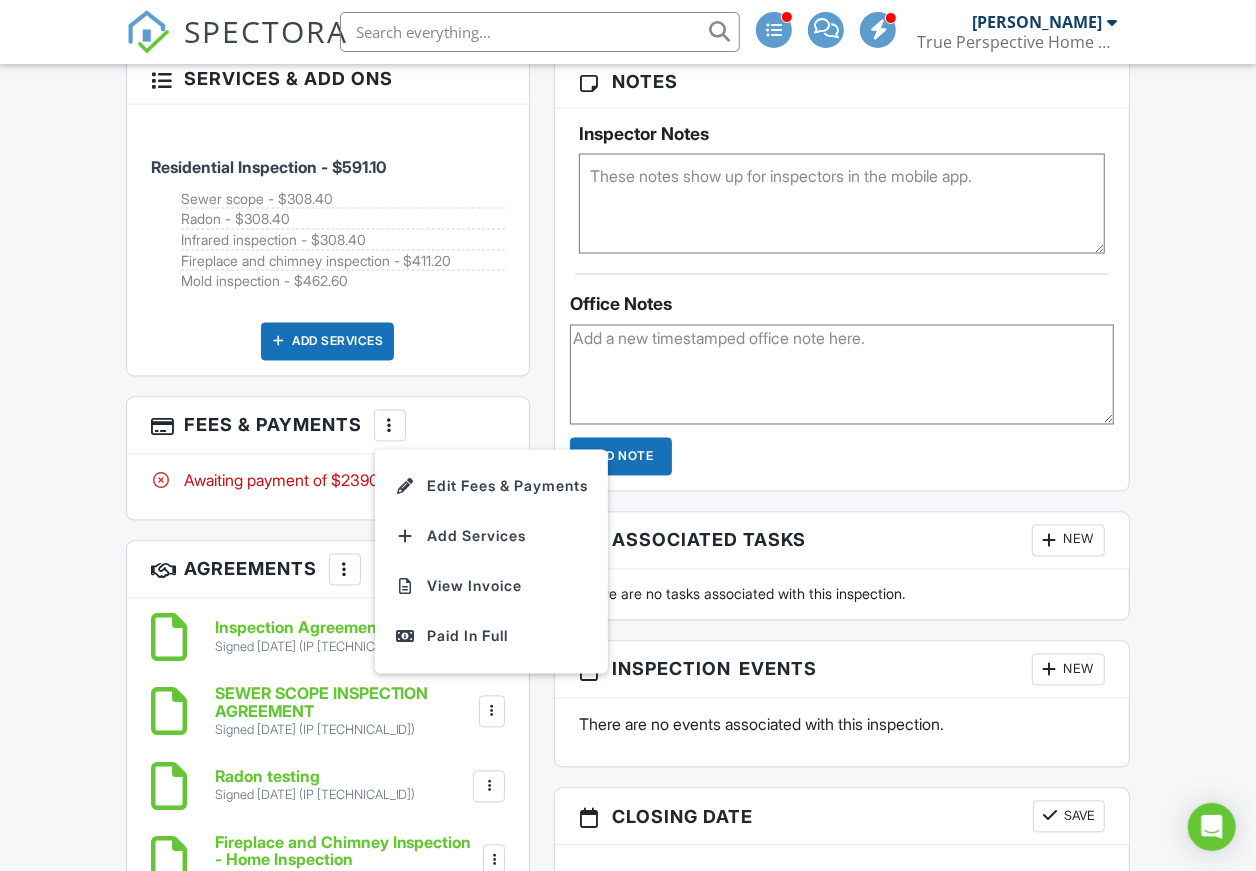 scroll, scrollTop: 1777, scrollLeft: 0, axis: vertical 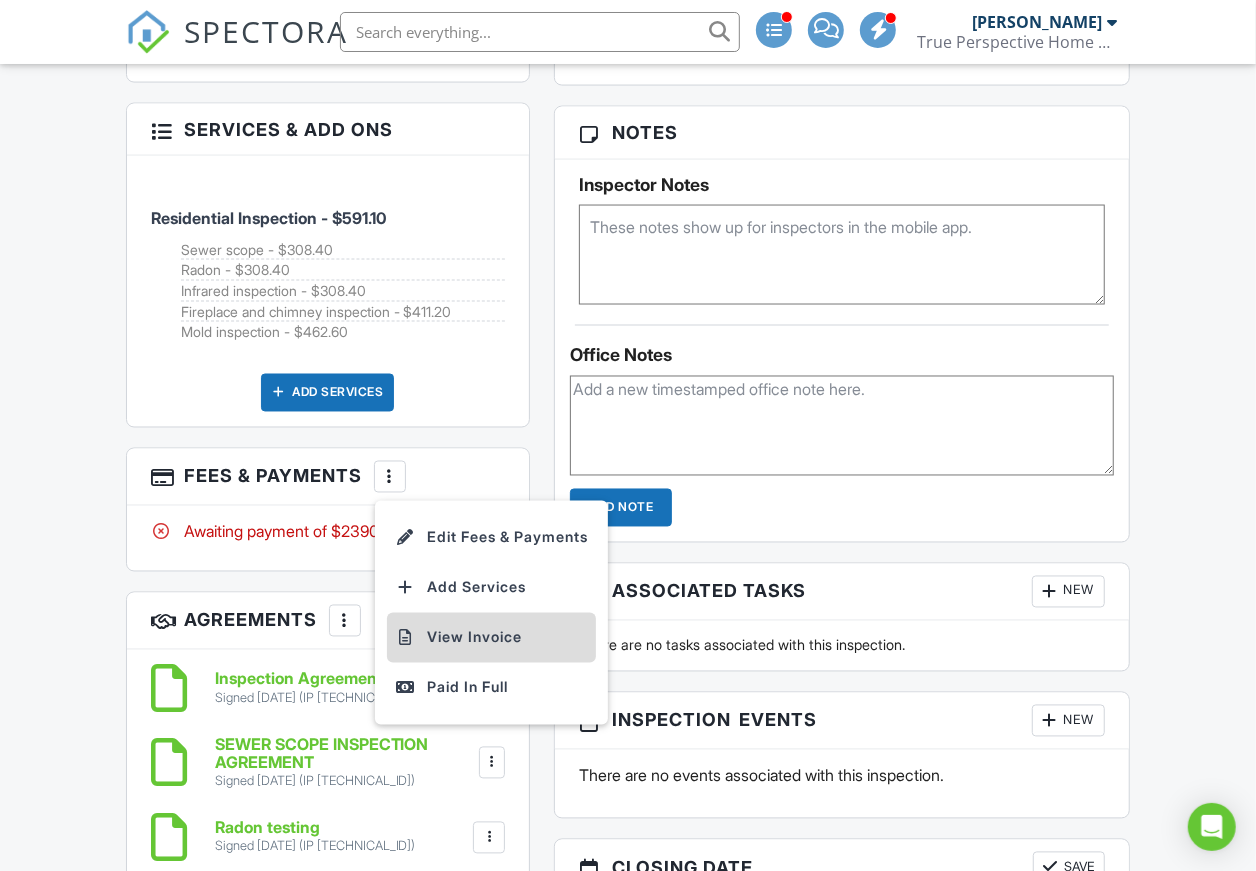 click on "View Invoice" at bounding box center [491, 638] 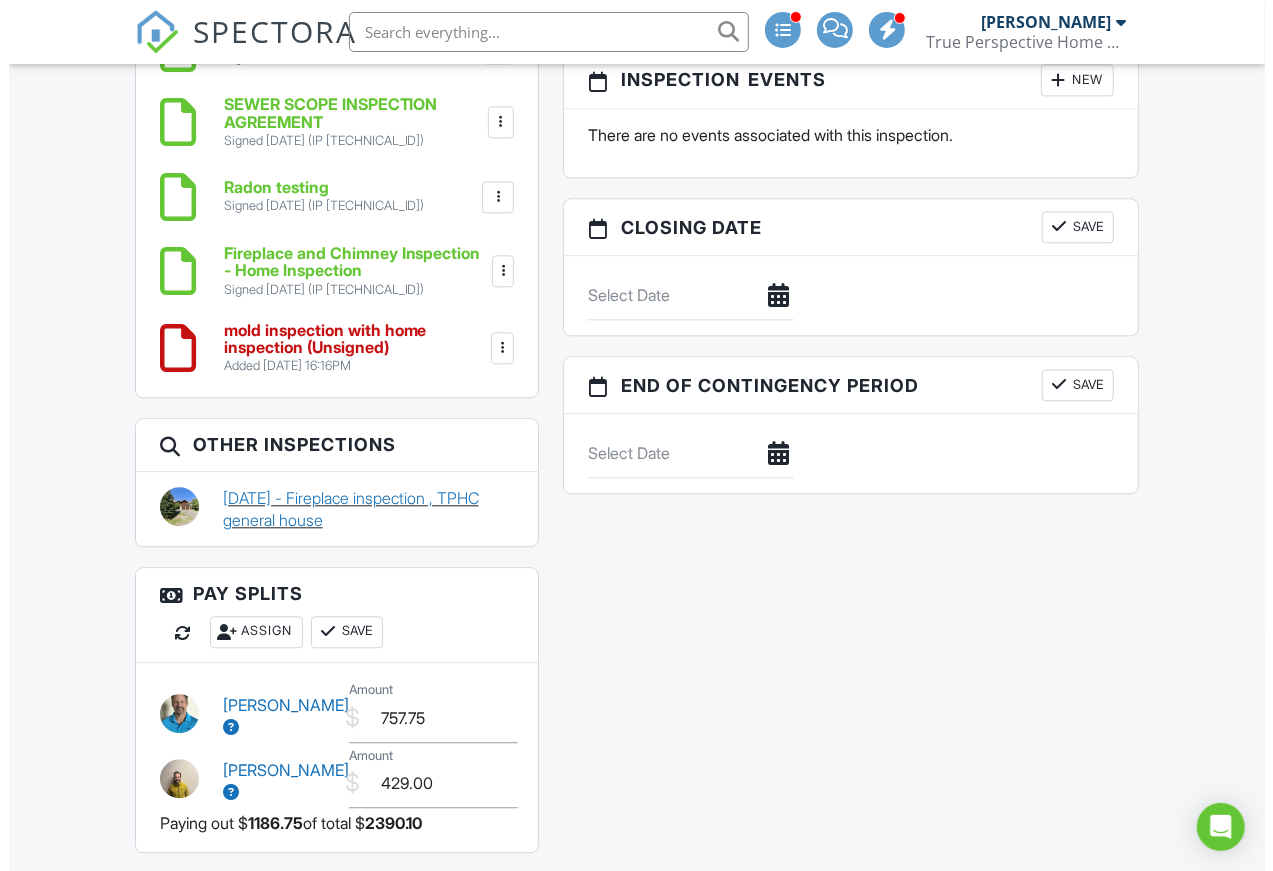 scroll, scrollTop: 2444, scrollLeft: 0, axis: vertical 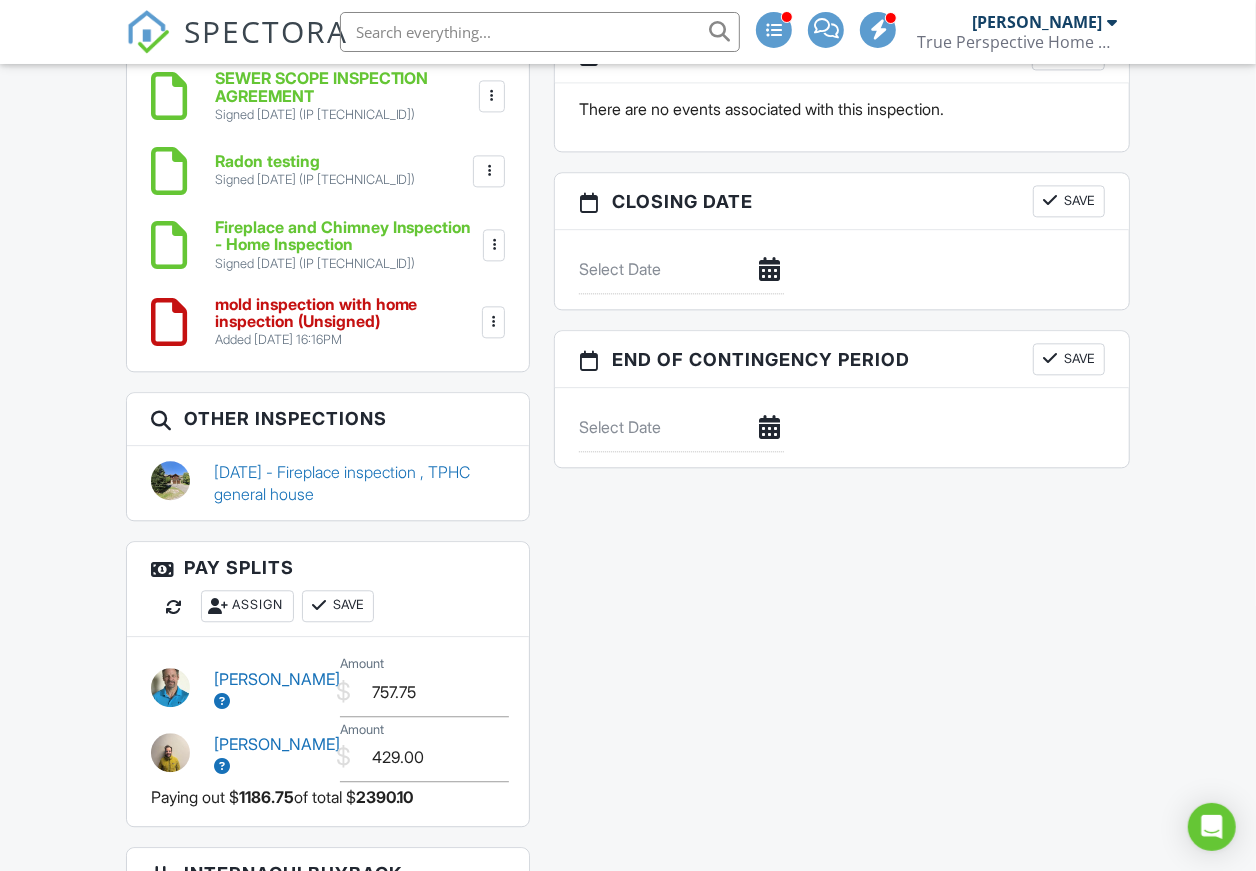 click on "Assign" at bounding box center (247, 606) 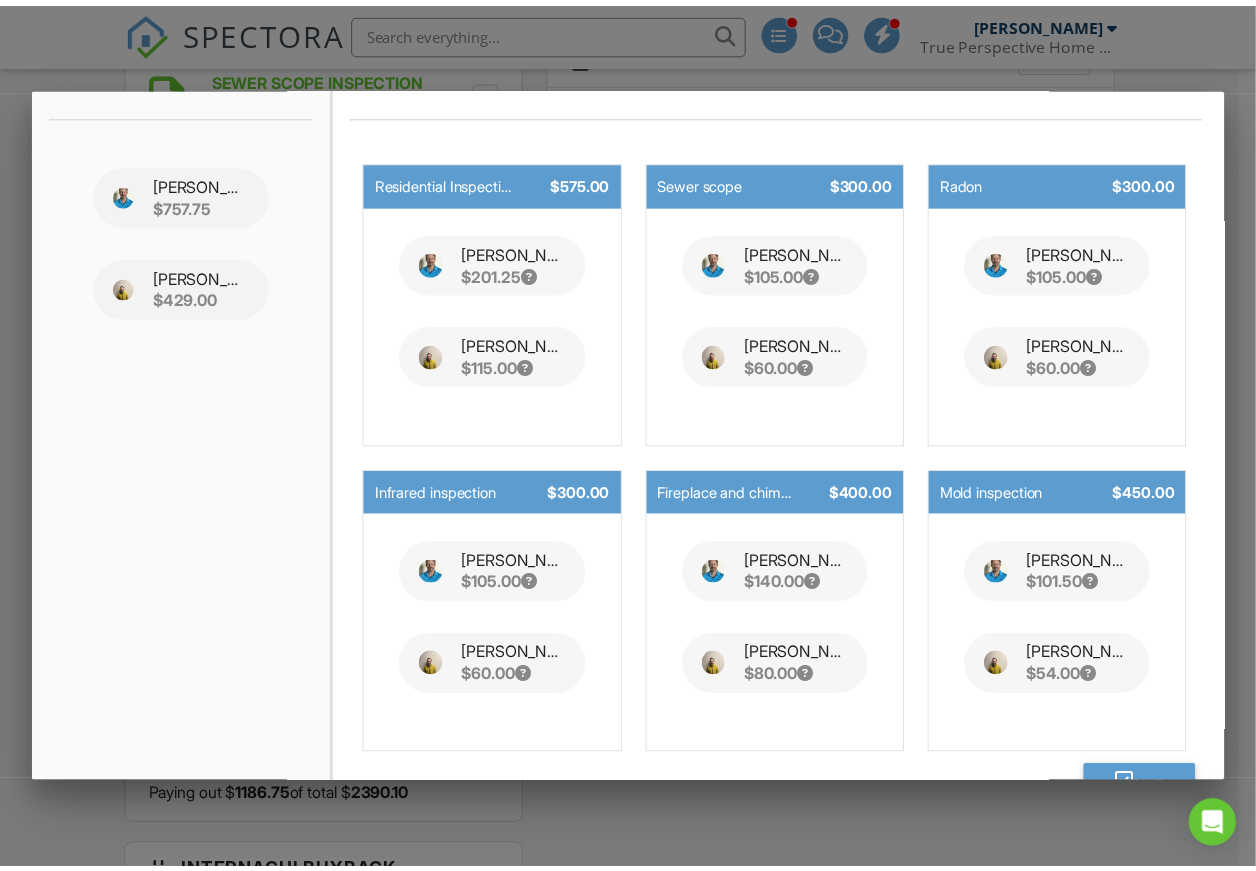 scroll, scrollTop: 177, scrollLeft: 0, axis: vertical 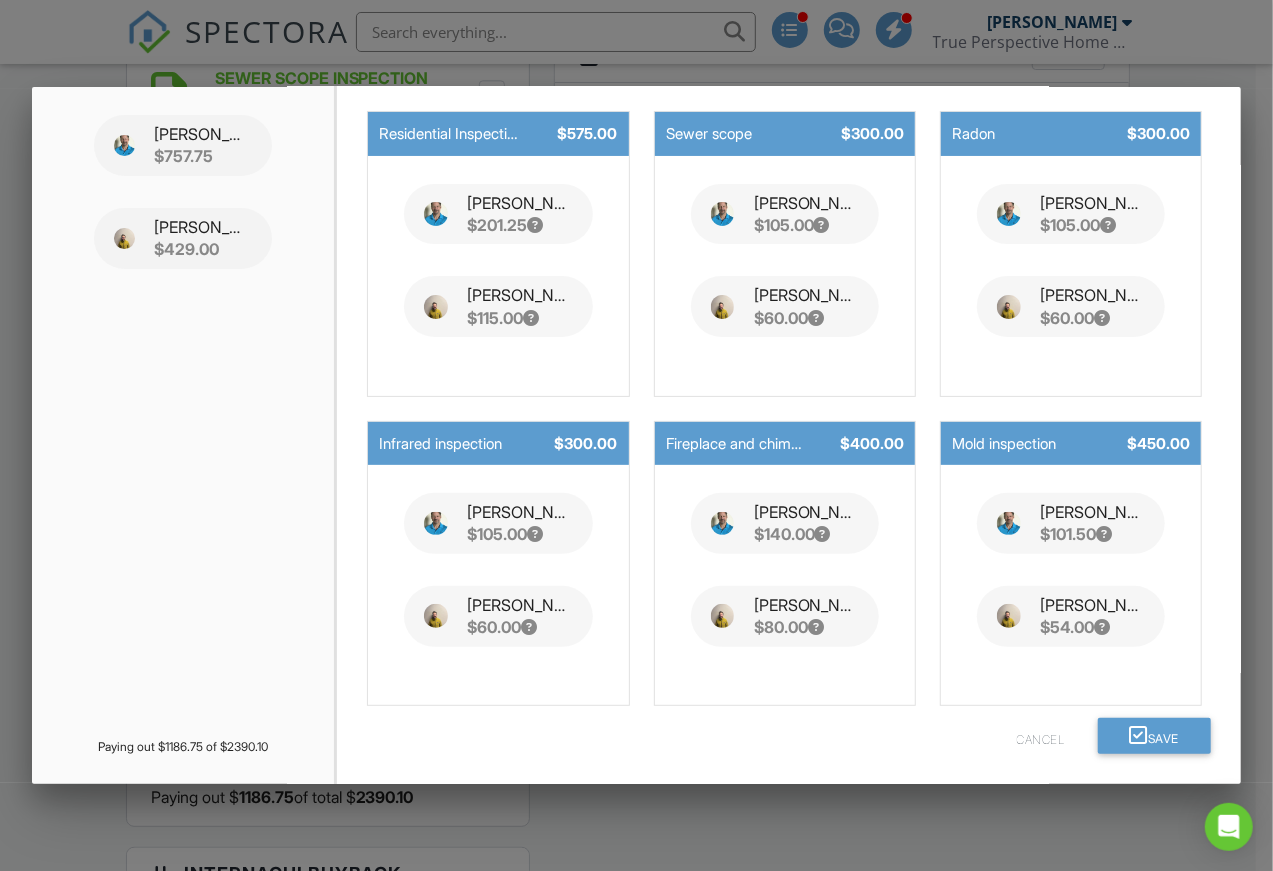 click at bounding box center (636, 444) 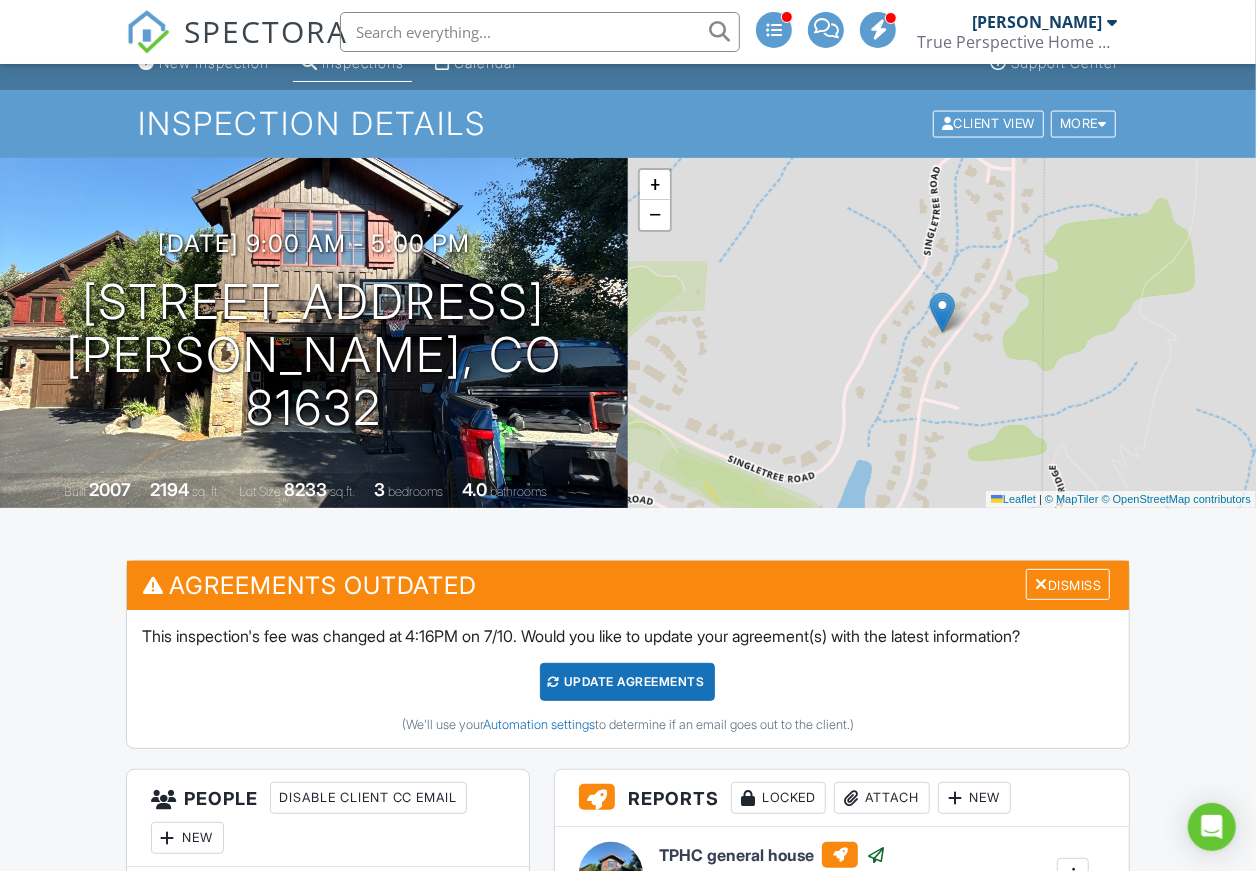 scroll, scrollTop: 0, scrollLeft: 0, axis: both 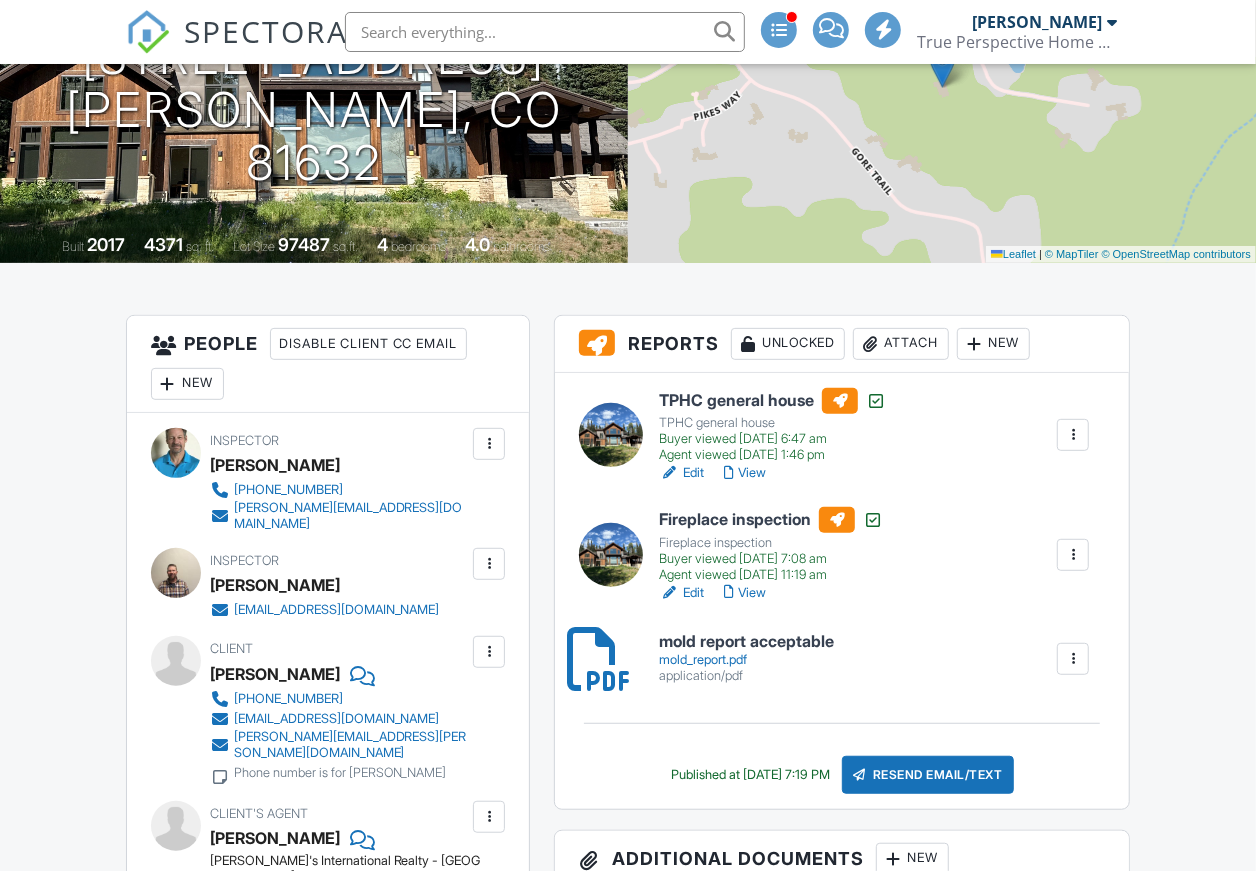 click on "Attach" at bounding box center (901, 344) 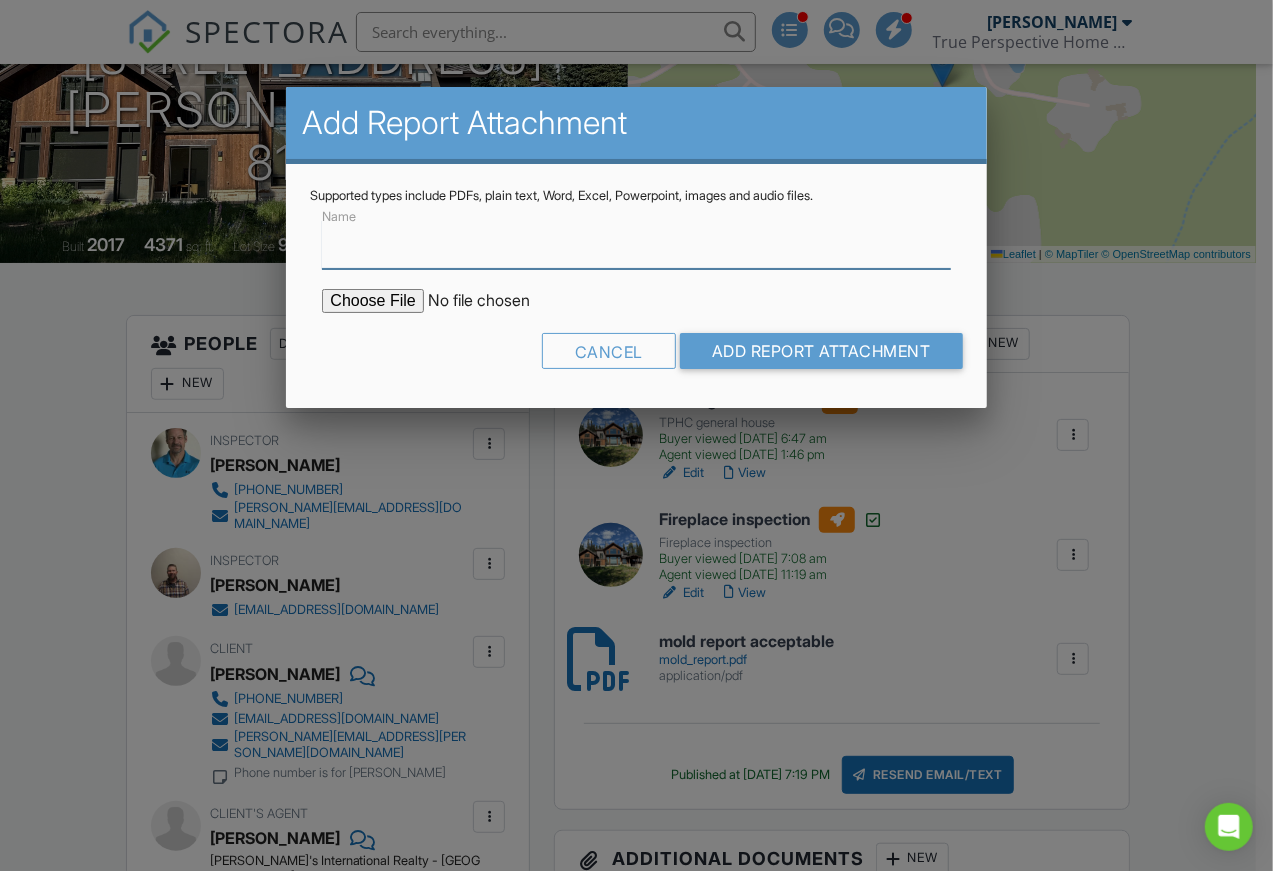 click on "Name" at bounding box center (636, 244) 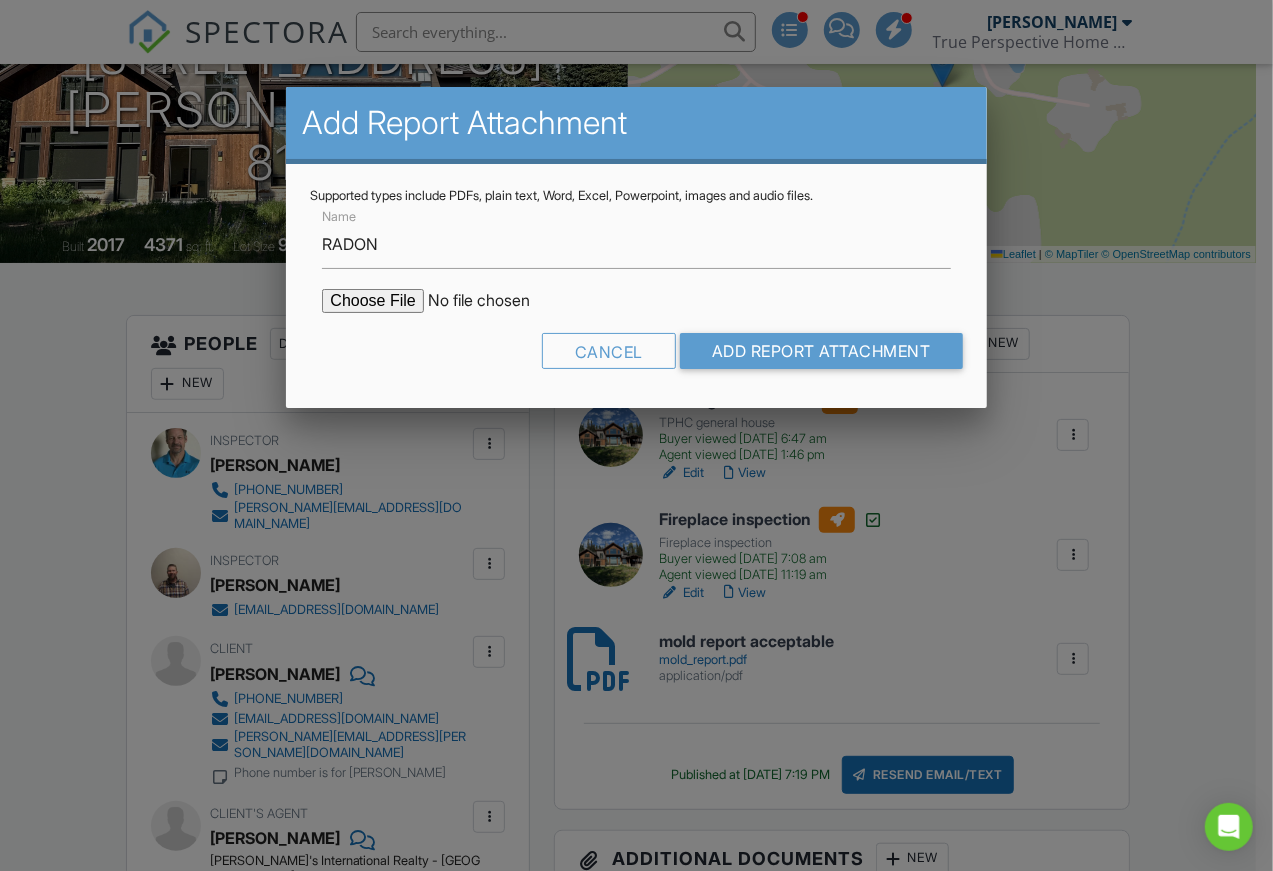 click at bounding box center [492, 301] 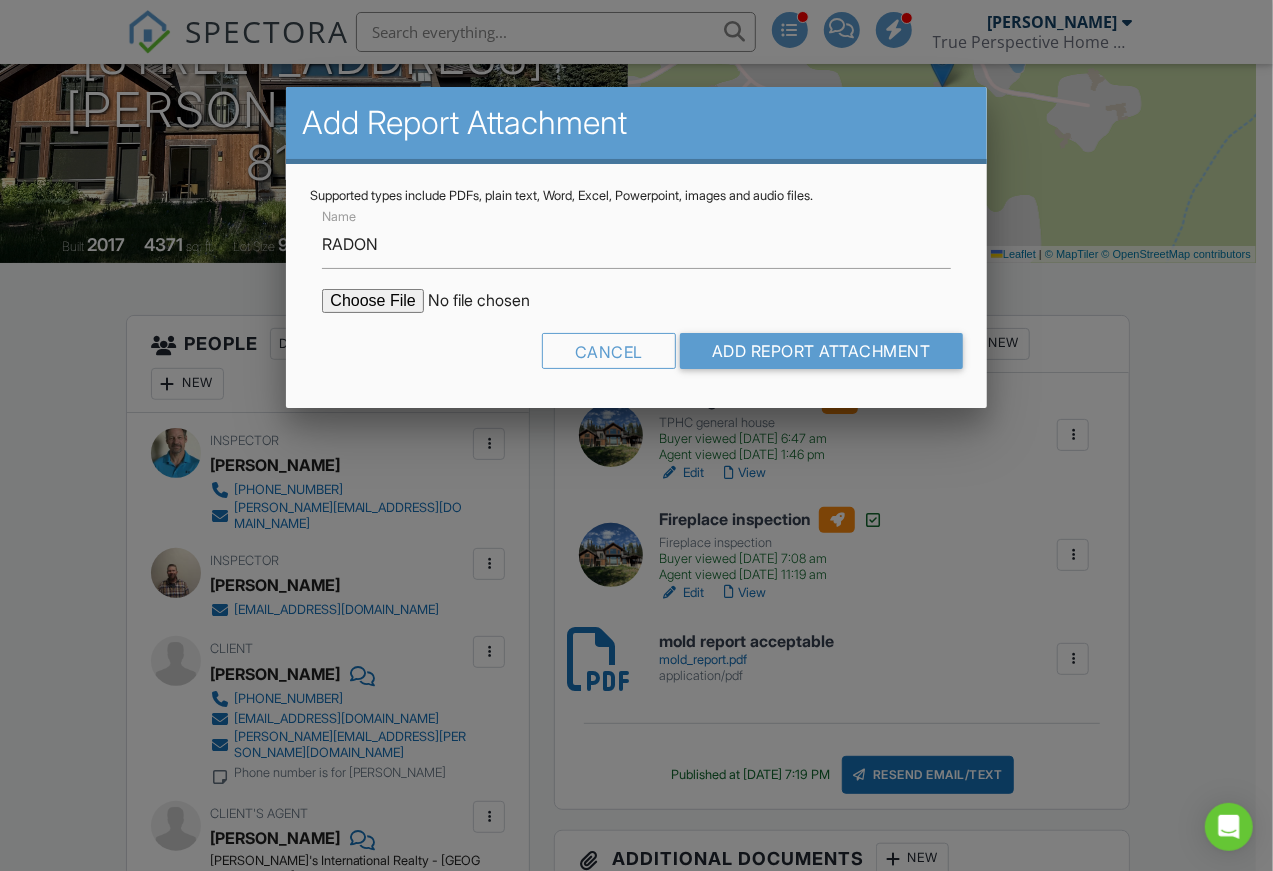 type on "C:\fakepath\radon.pdf" 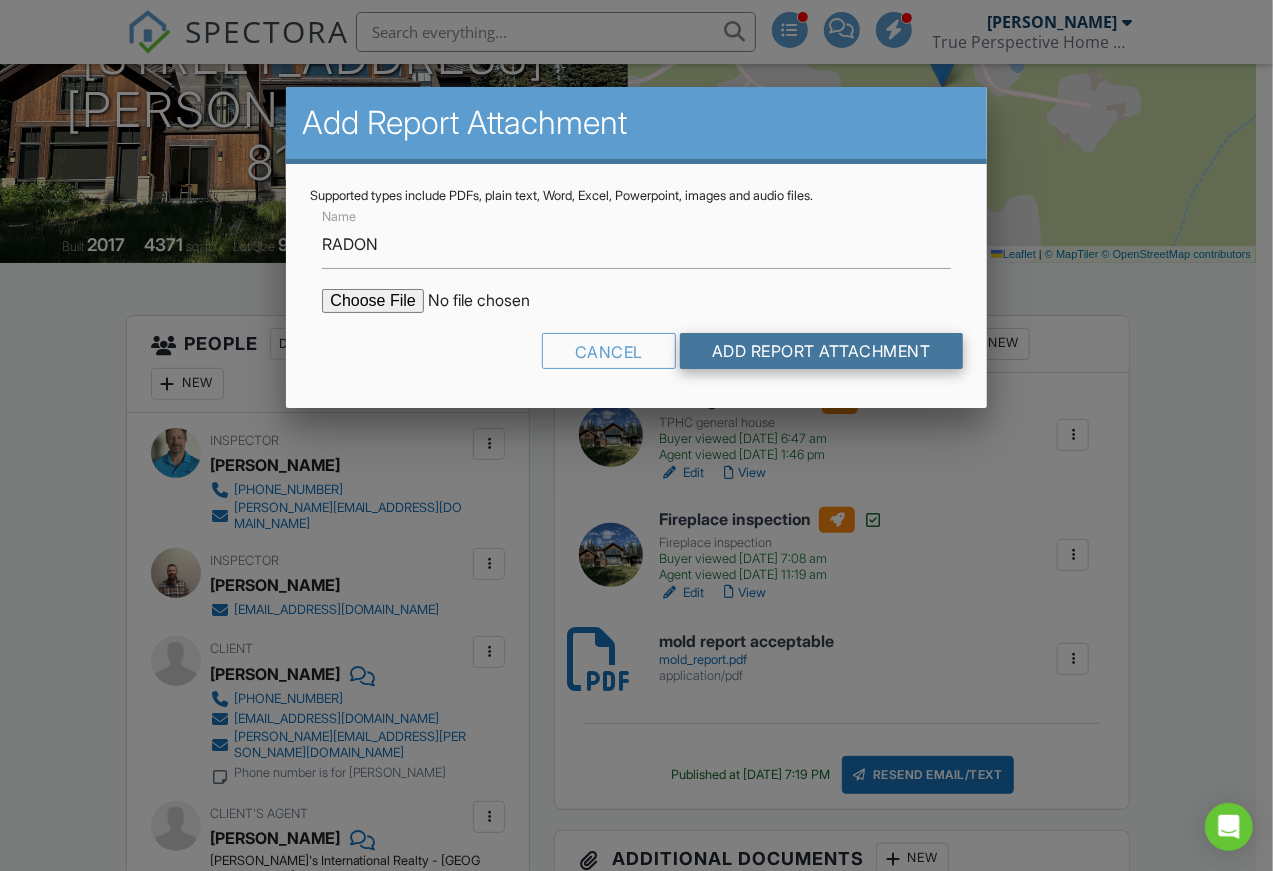 click on "Add Report Attachment" at bounding box center (821, 351) 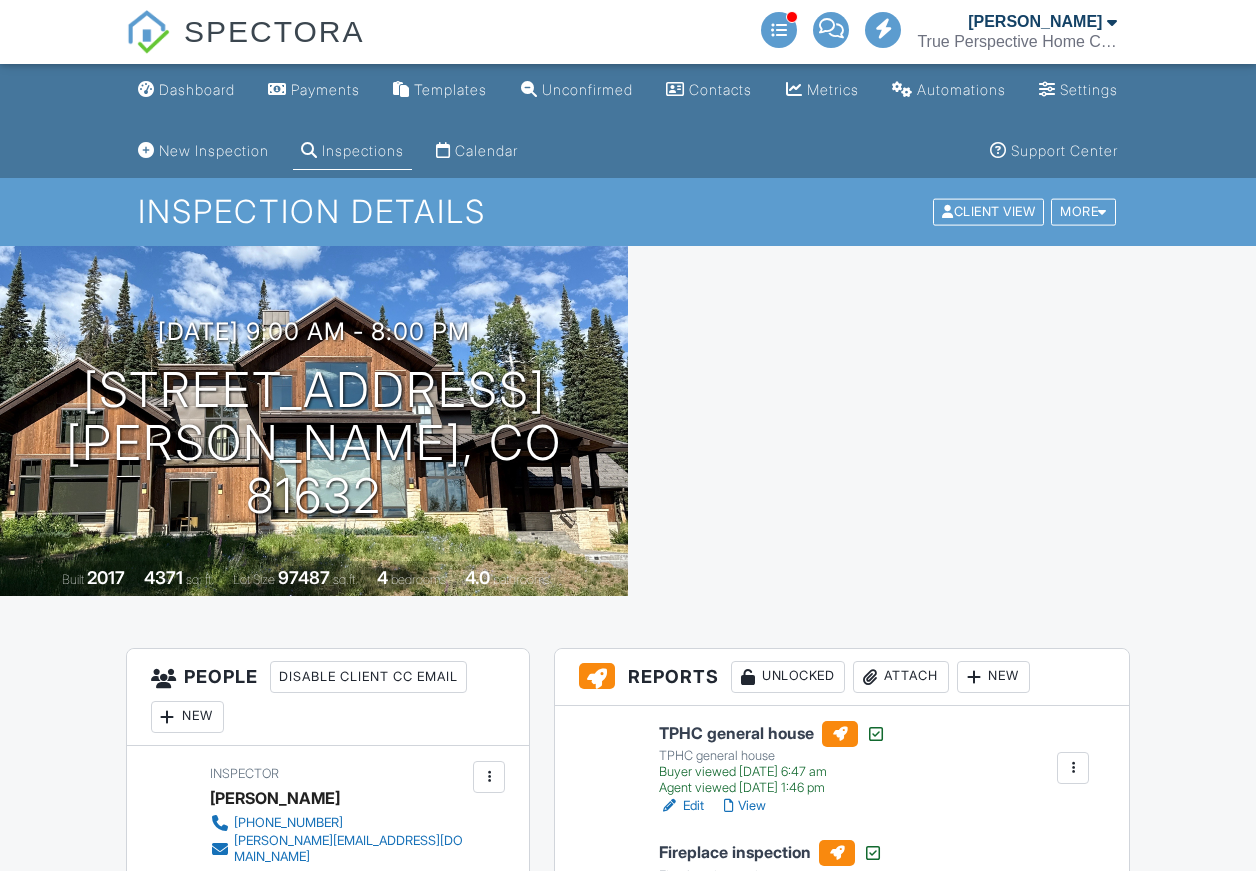 scroll, scrollTop: 0, scrollLeft: 0, axis: both 